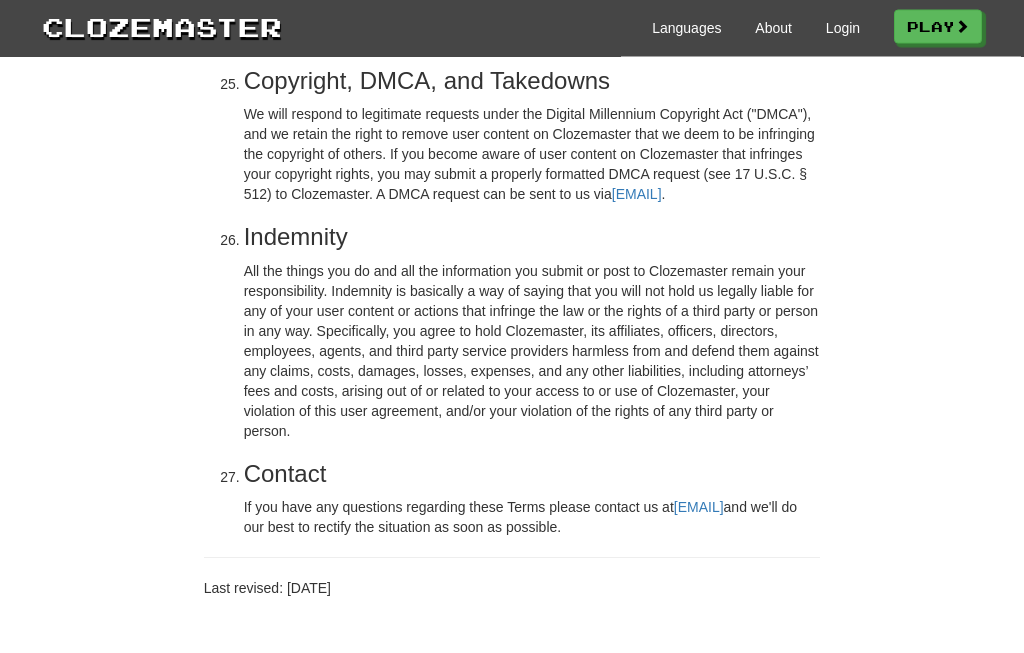scroll, scrollTop: 5057, scrollLeft: 0, axis: vertical 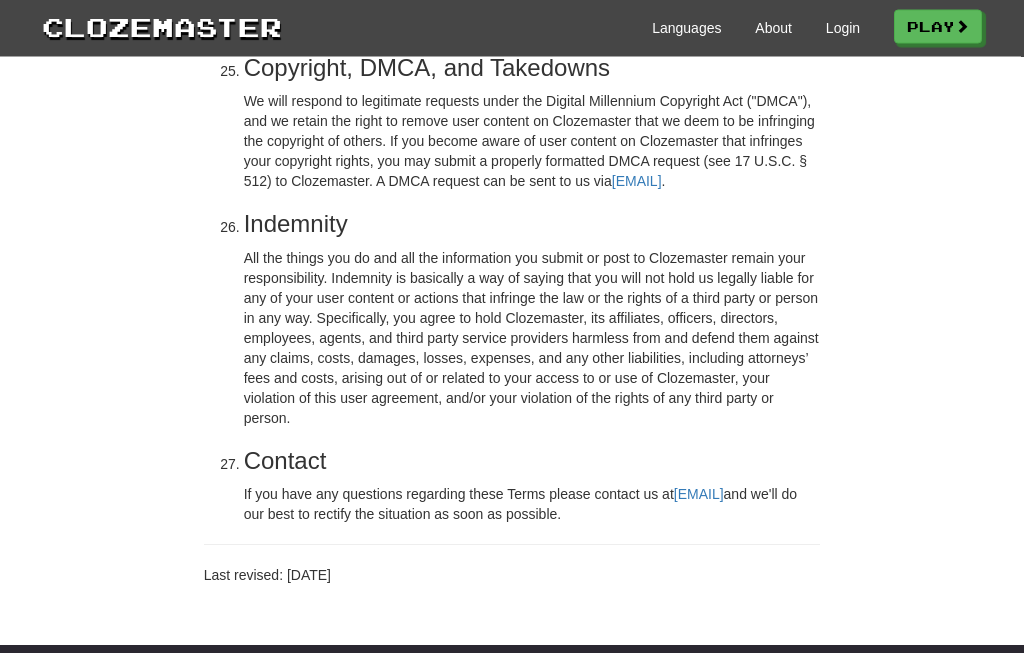 click on "Languages" at bounding box center (686, 28) 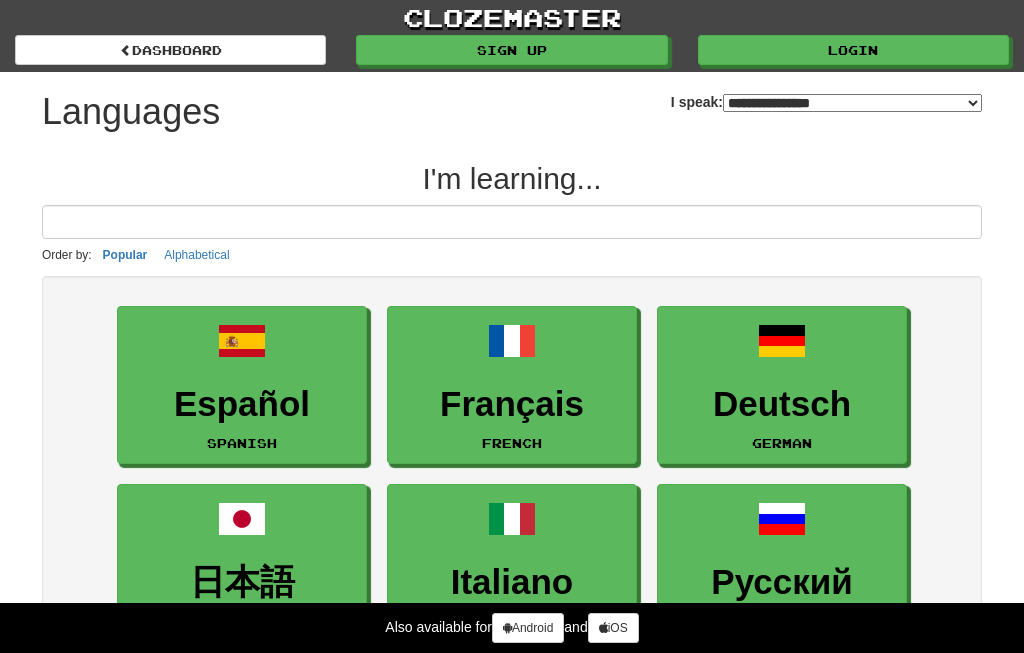 select on "*******" 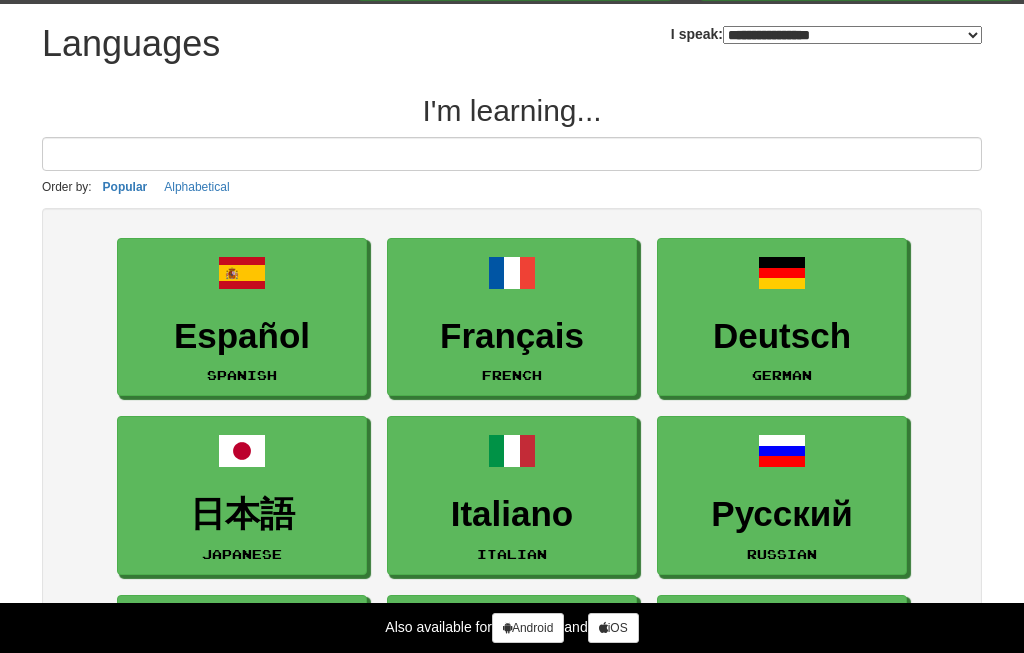 scroll, scrollTop: 69, scrollLeft: 0, axis: vertical 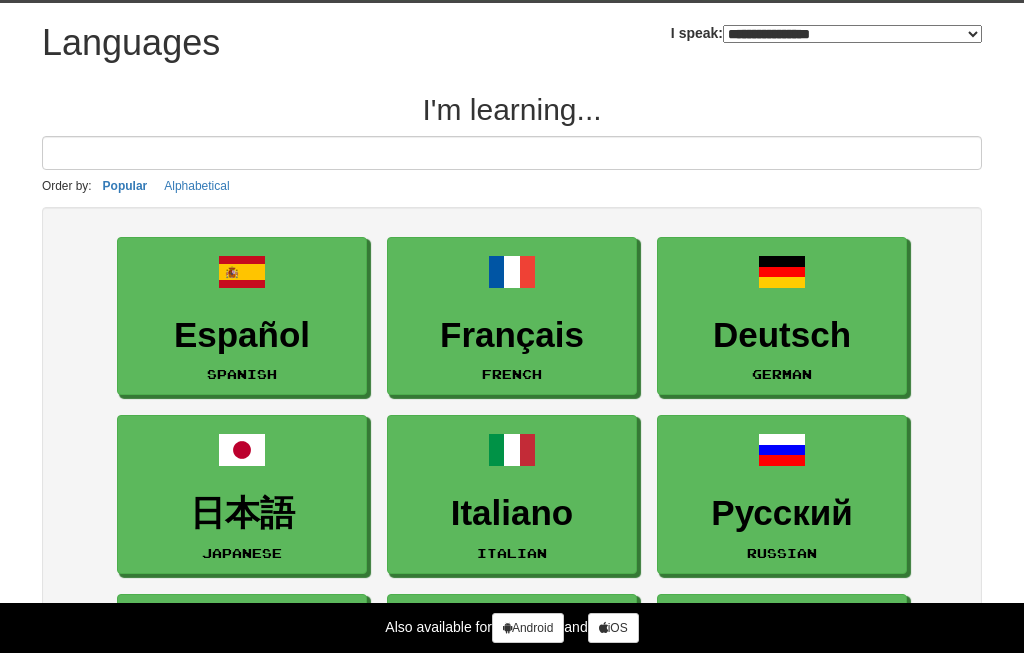 click on "Español" at bounding box center [242, 335] 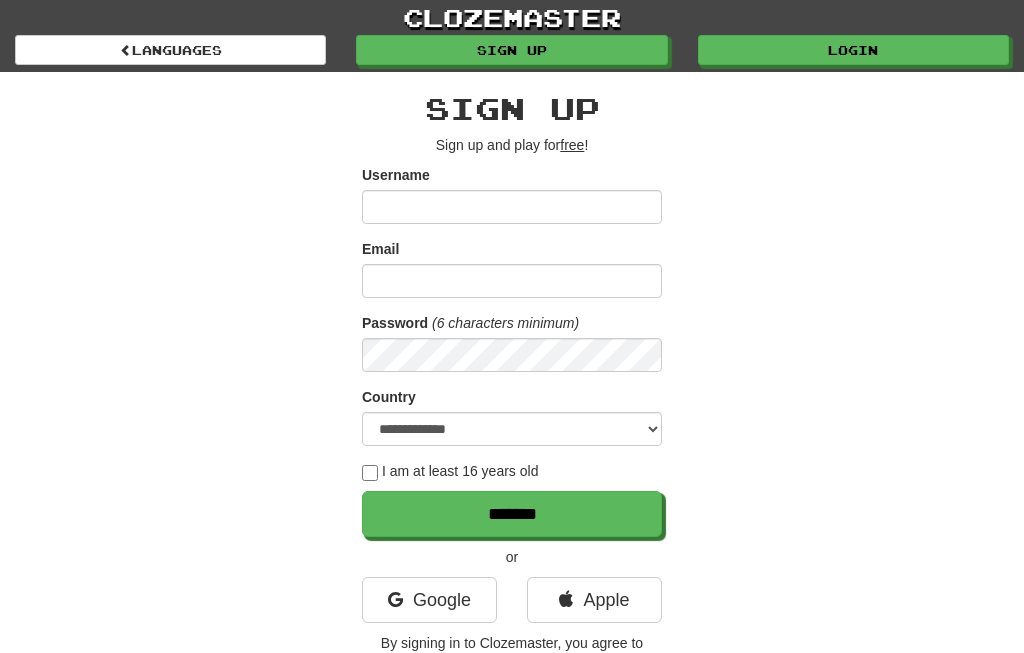 scroll, scrollTop: 0, scrollLeft: 0, axis: both 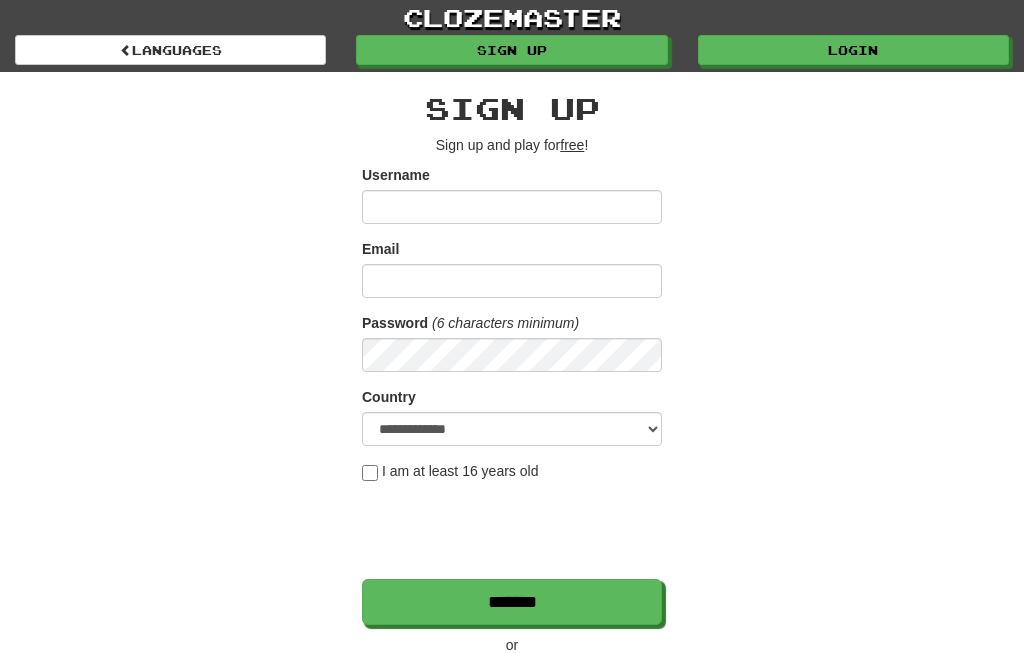 click on "Username" at bounding box center [512, 207] 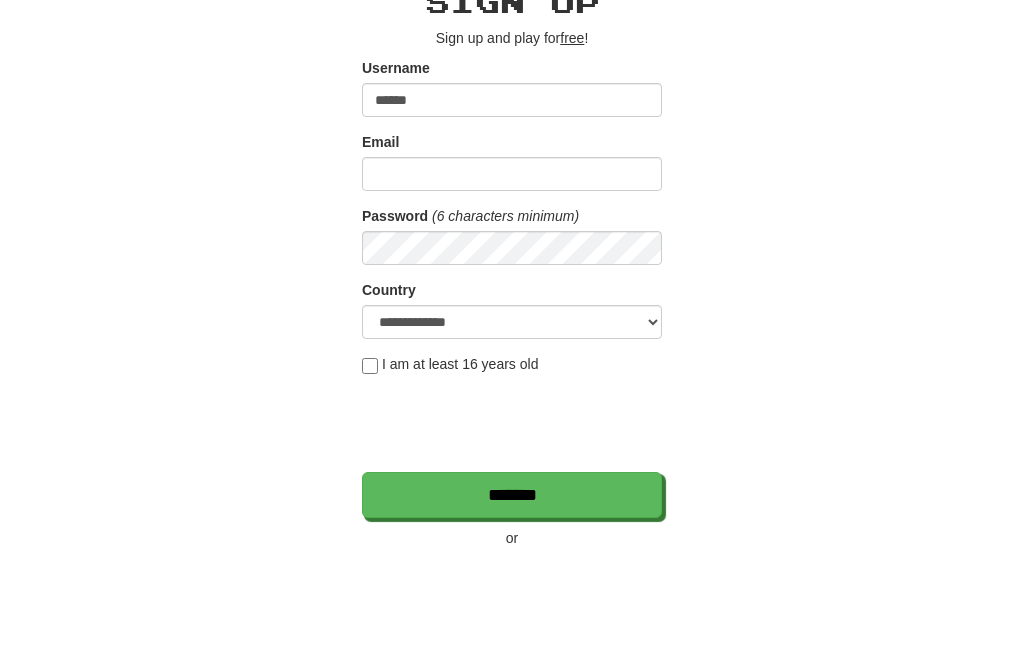 type on "******" 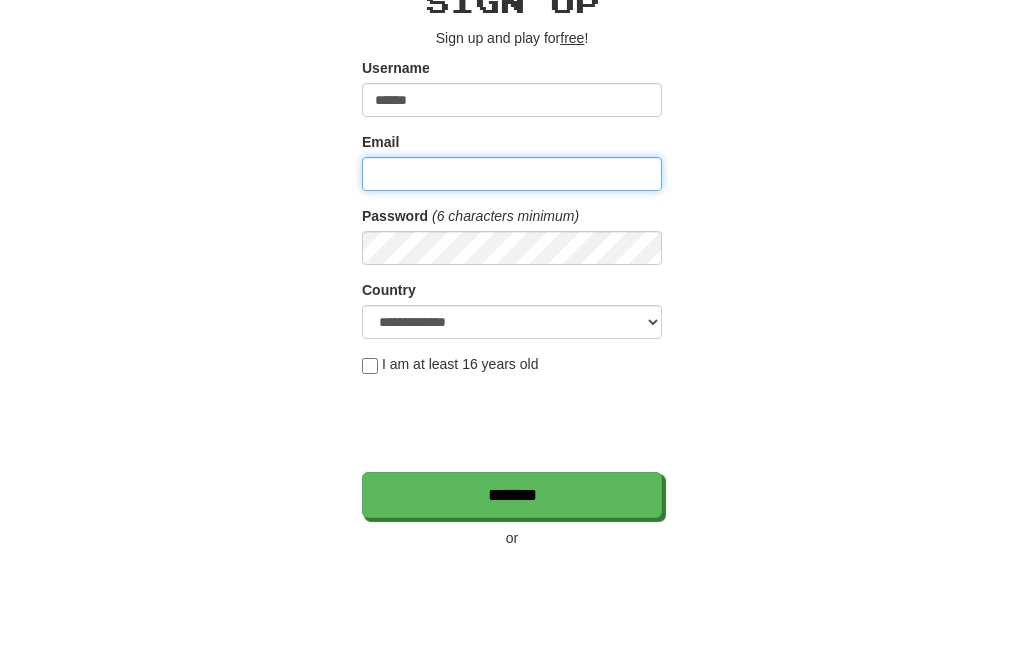 click on "Email" at bounding box center (512, 281) 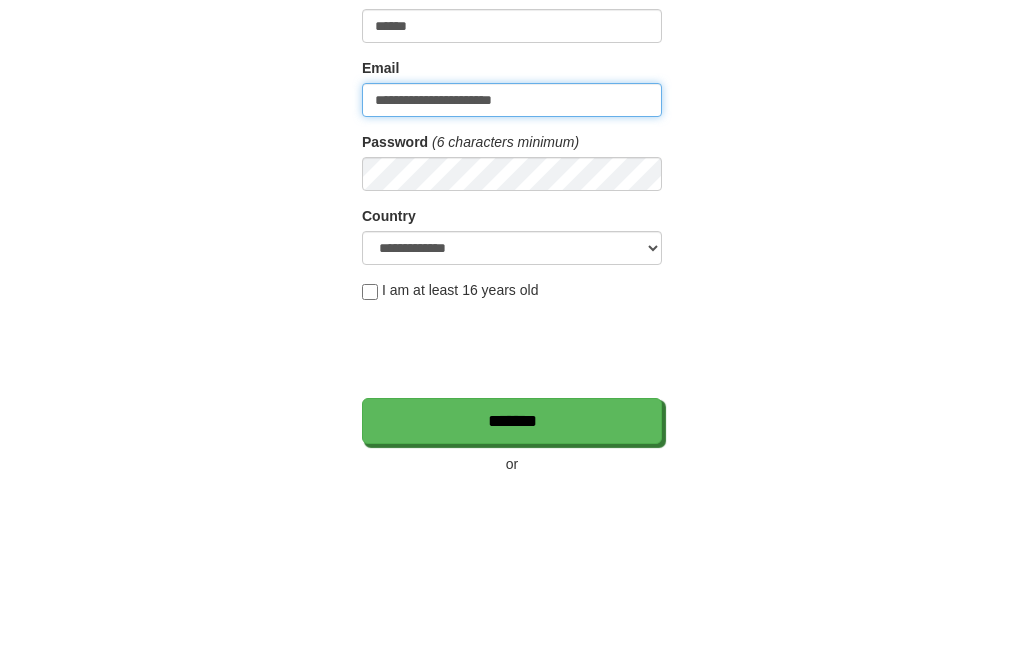 type on "**********" 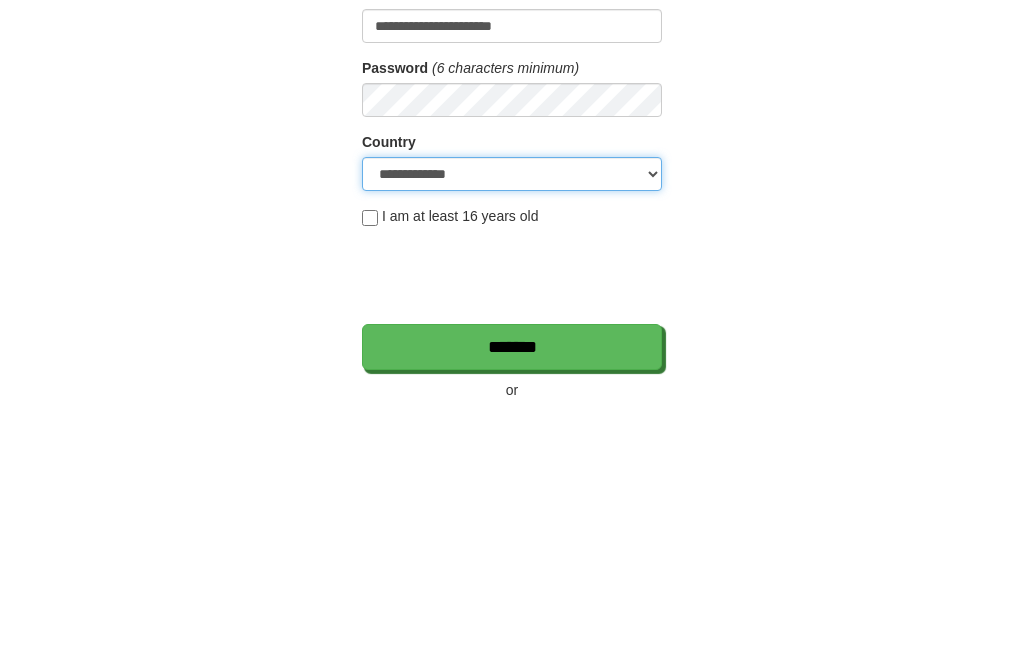 click on "**********" at bounding box center [512, 429] 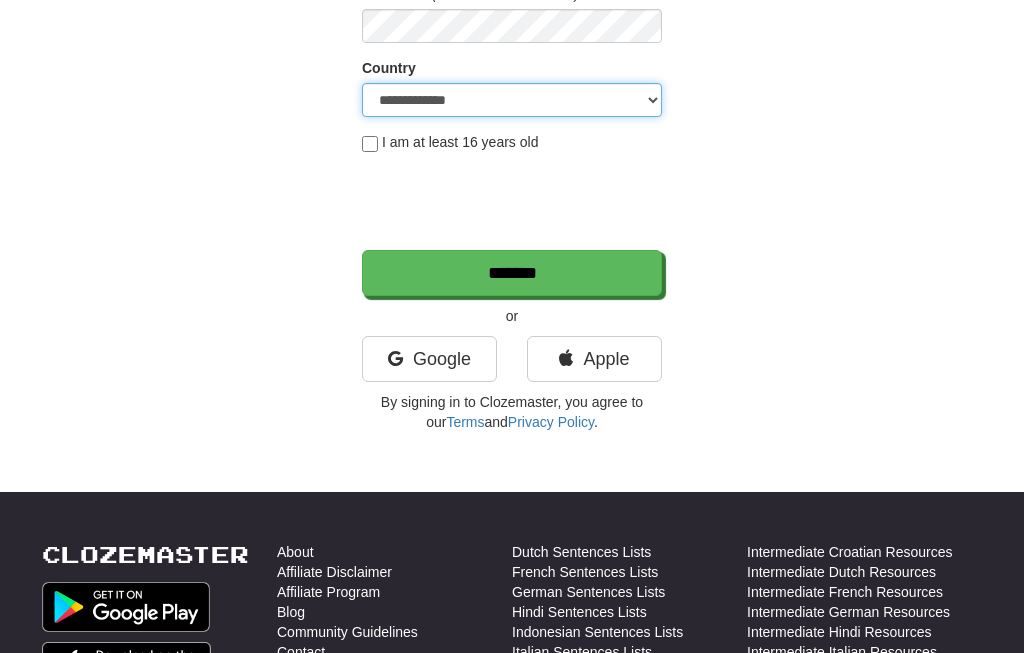 select on "**" 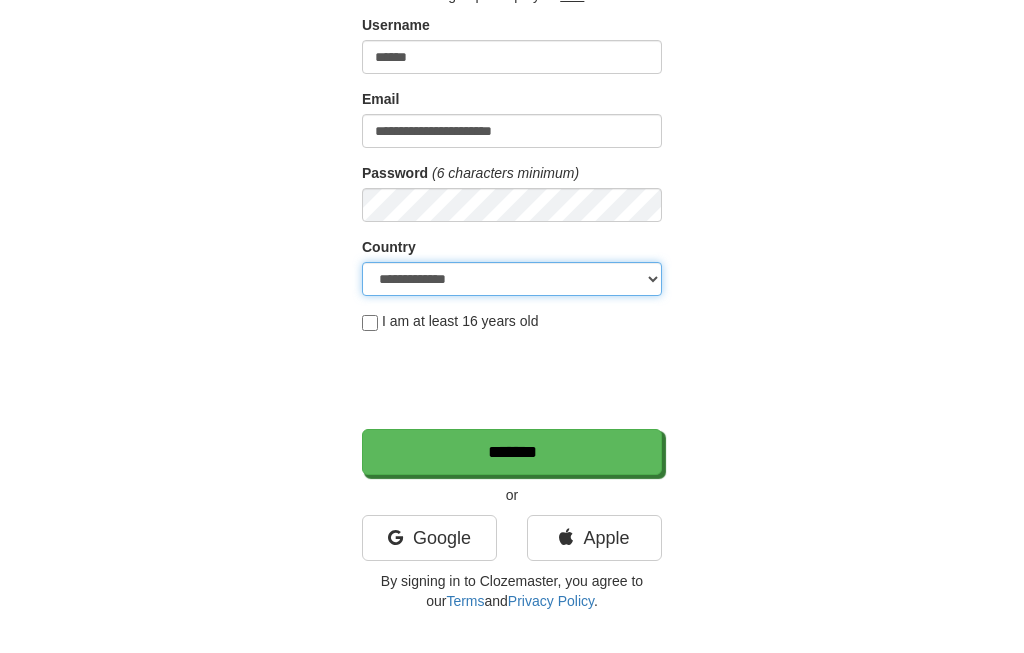 scroll, scrollTop: 149, scrollLeft: 0, axis: vertical 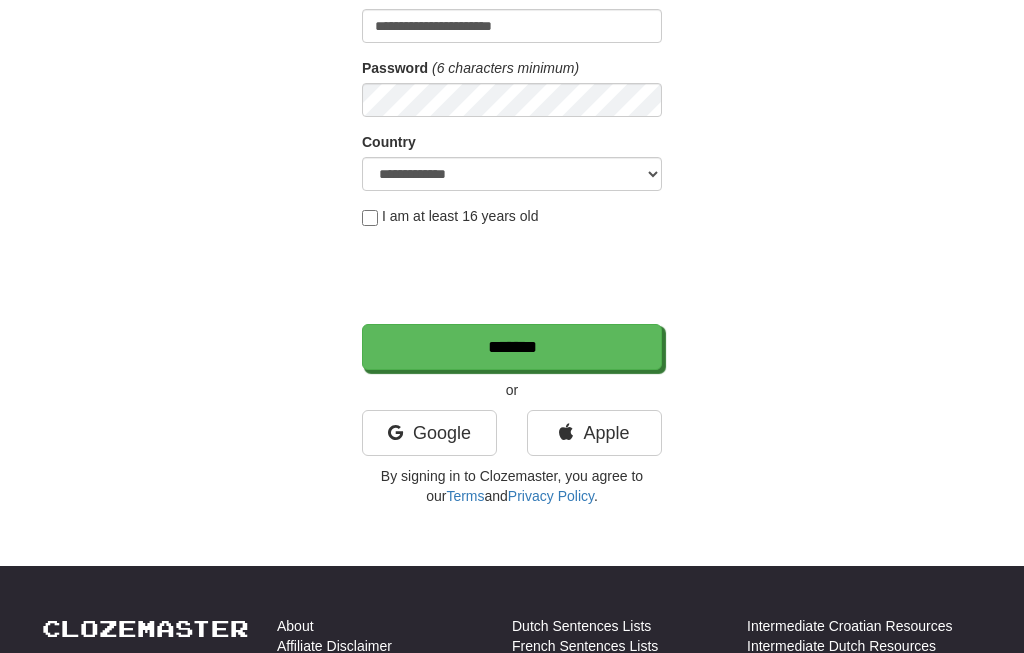 click on "*******" at bounding box center [512, 347] 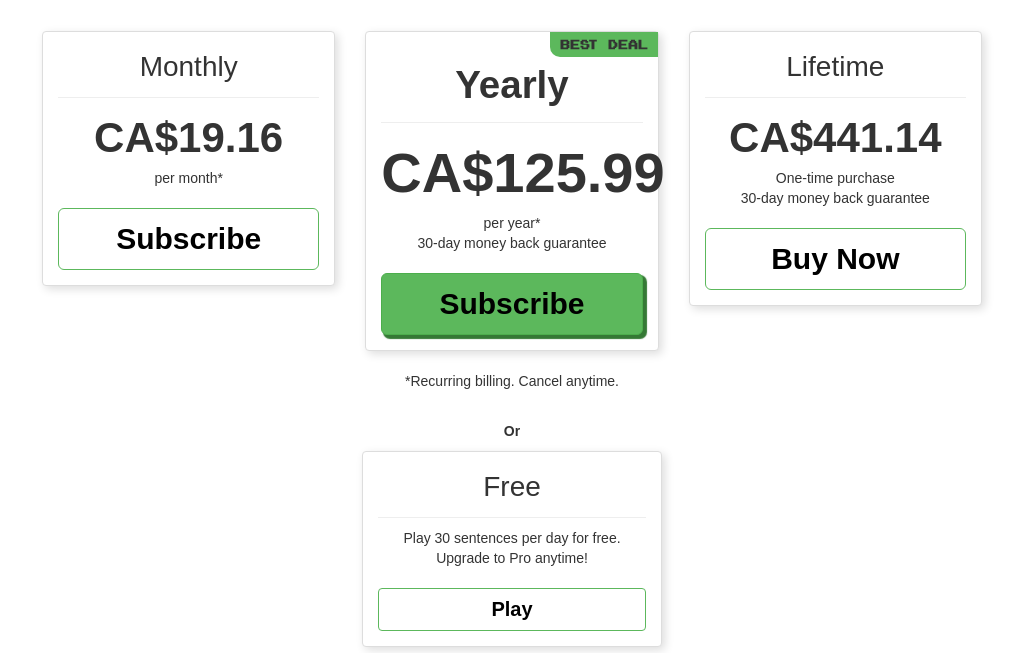 scroll, scrollTop: 254, scrollLeft: 0, axis: vertical 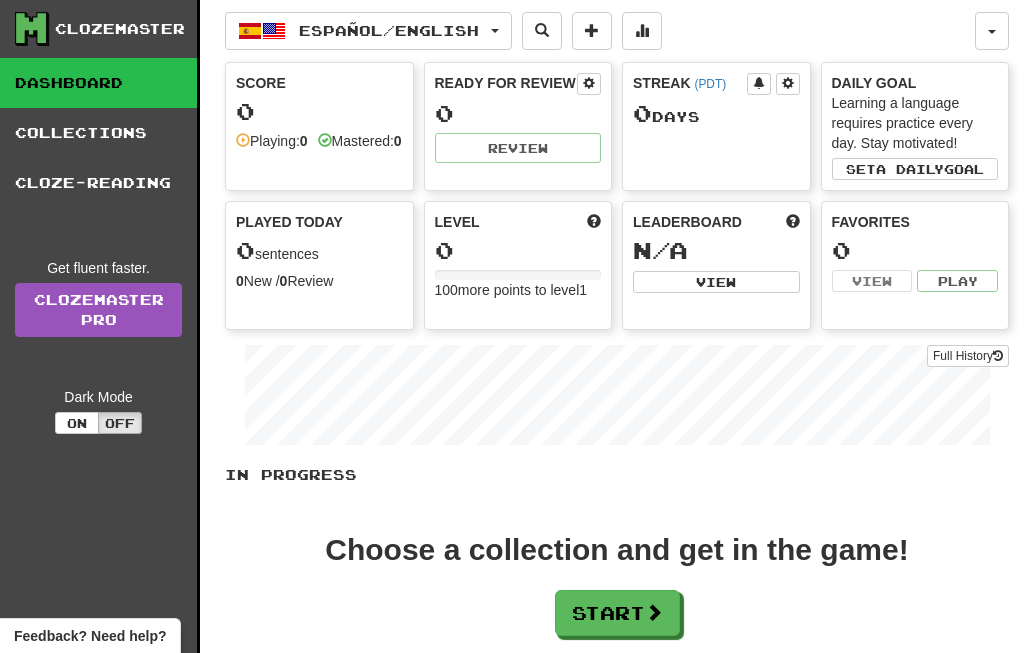 click on "Start" at bounding box center [617, 613] 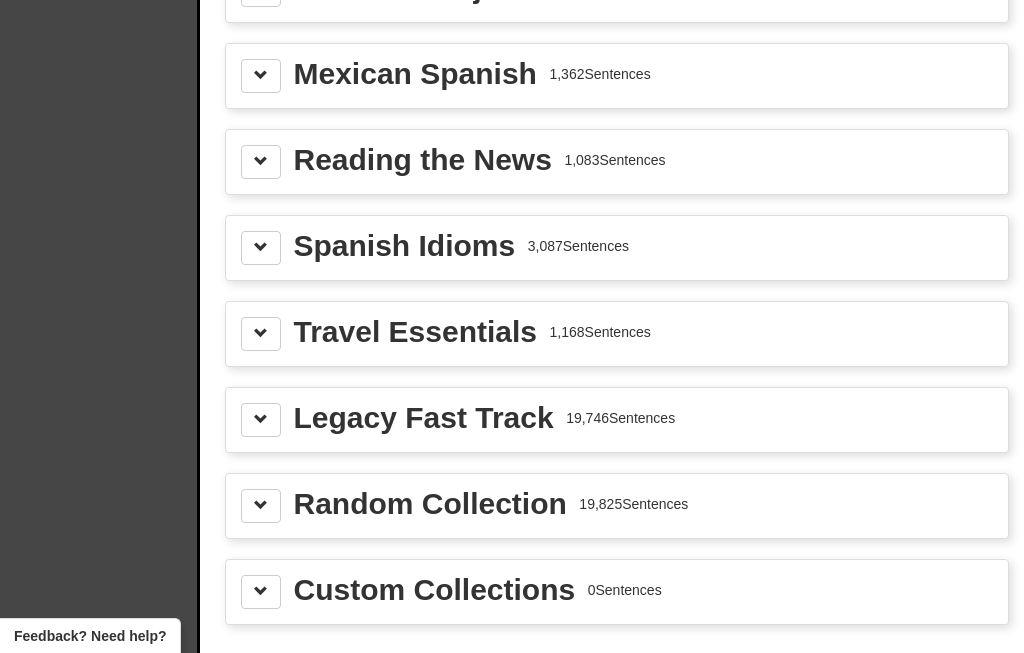 scroll, scrollTop: 2745, scrollLeft: 0, axis: vertical 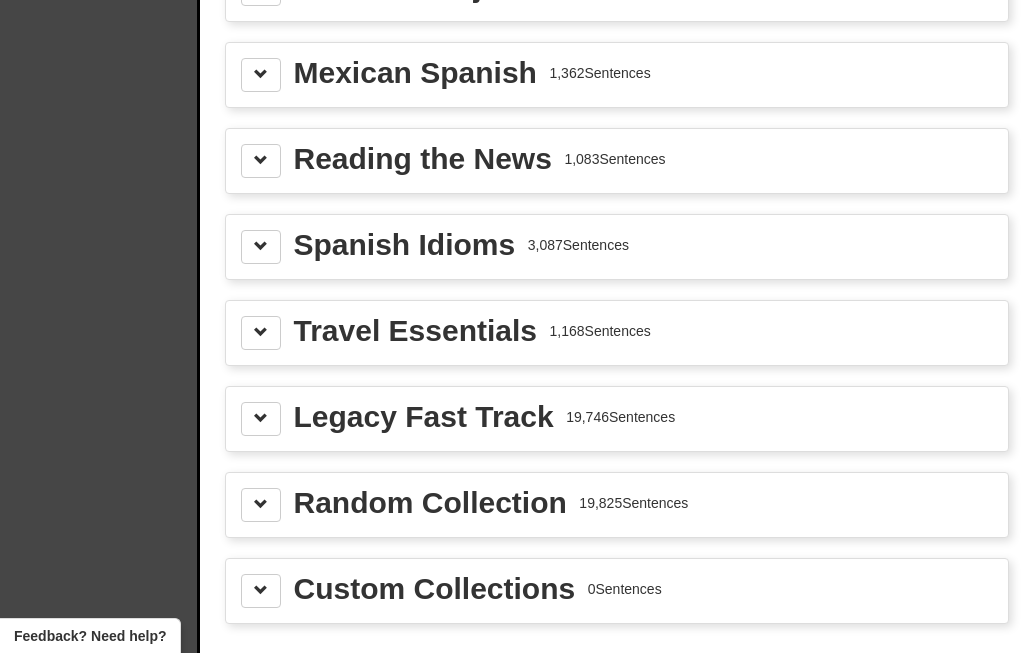 click at bounding box center [261, 75] 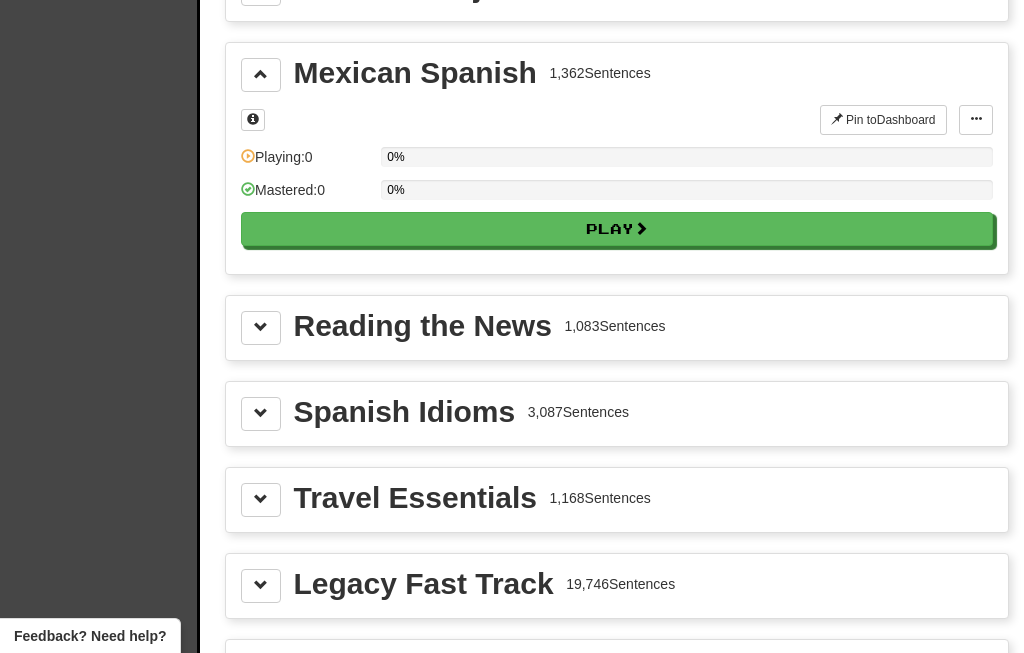 click at bounding box center (641, 228) 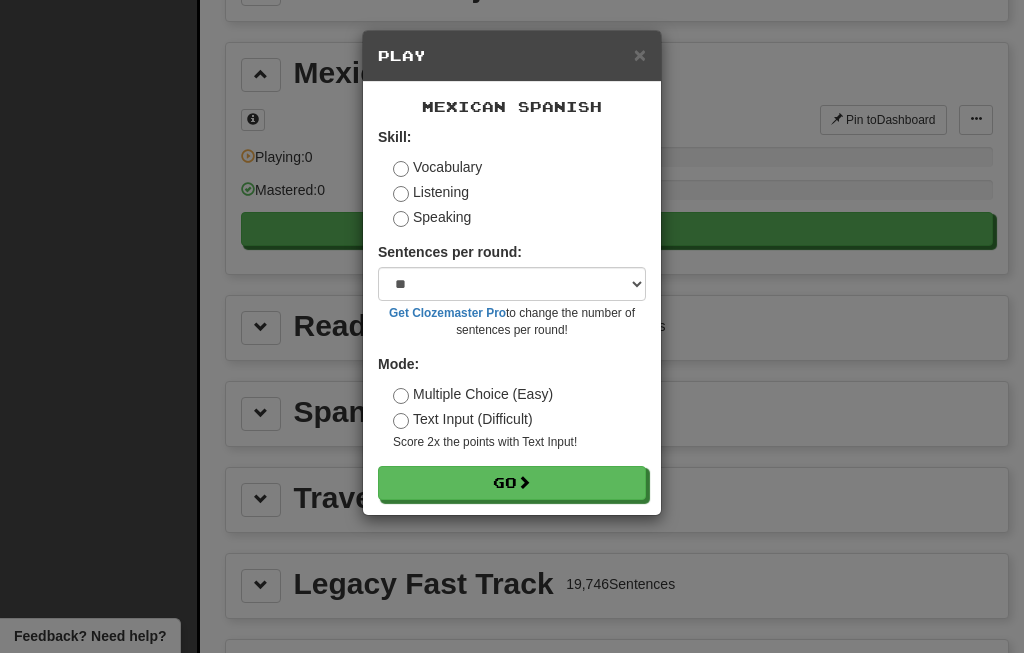 click at bounding box center (524, 482) 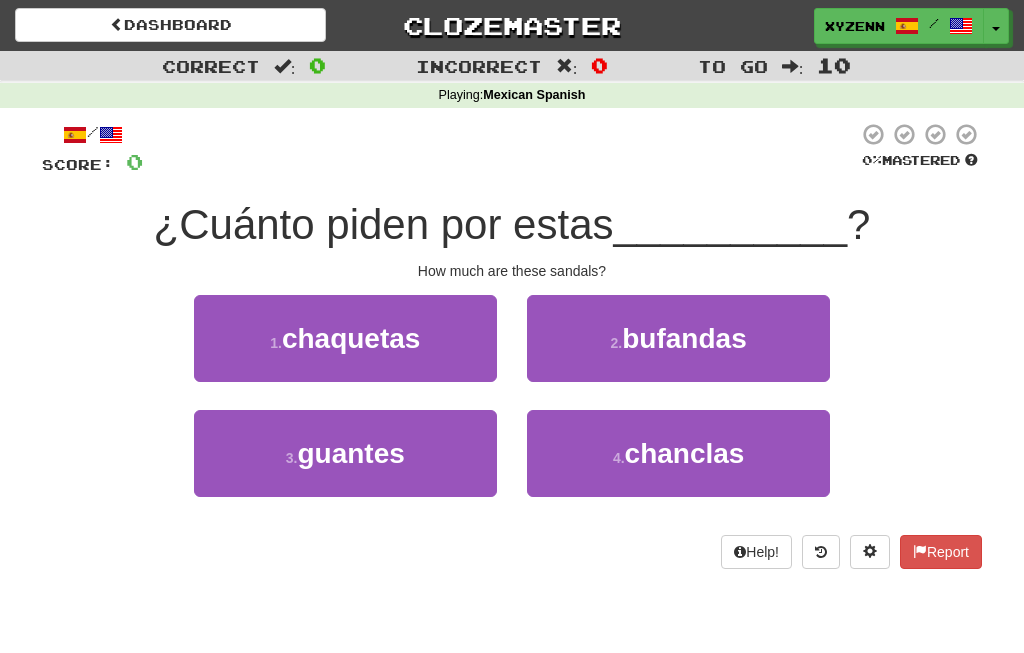 scroll, scrollTop: 0, scrollLeft: 0, axis: both 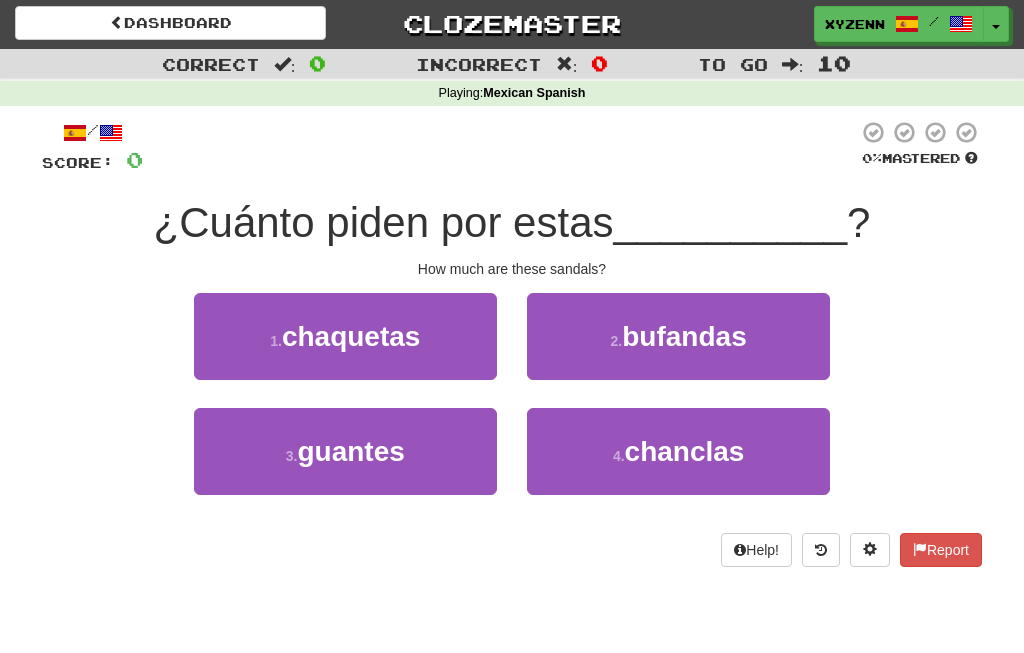 click on "chanclas" at bounding box center (685, 452) 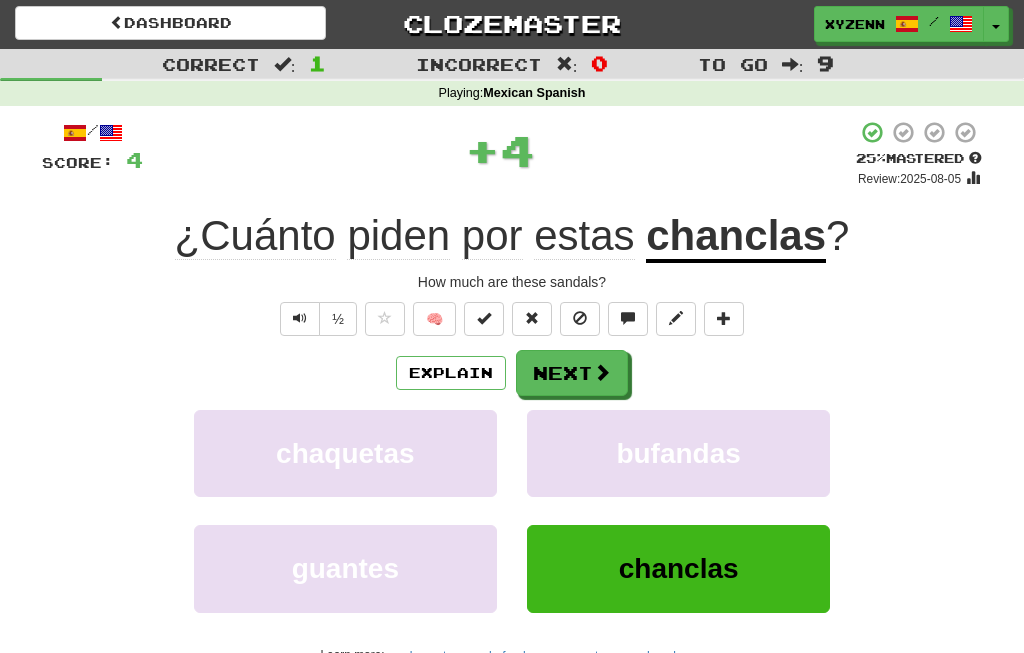 scroll, scrollTop: 2, scrollLeft: 0, axis: vertical 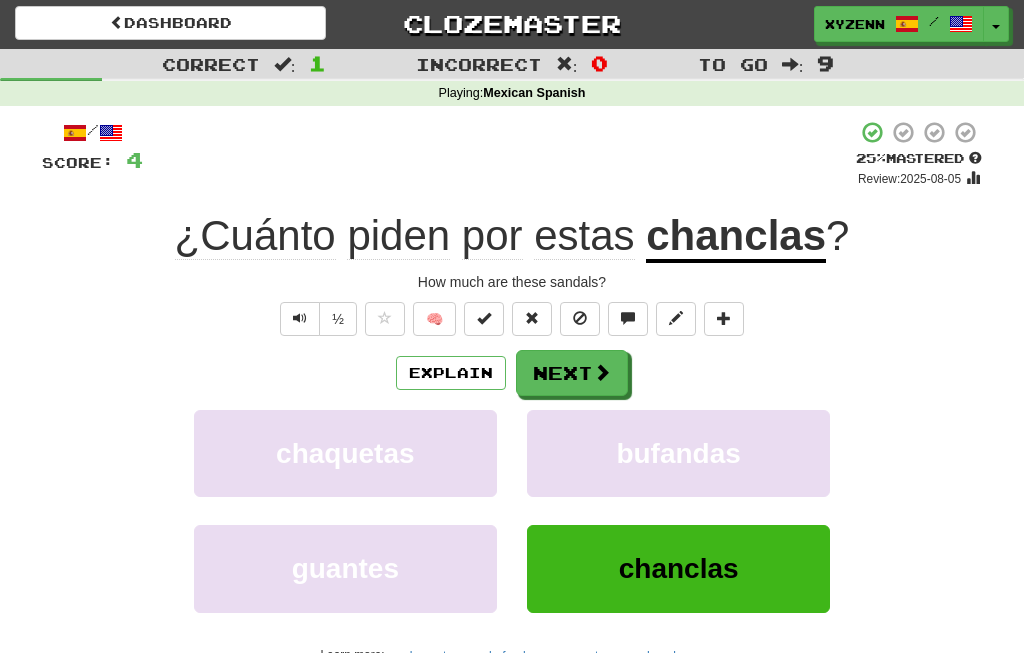 click on "chanclas" at bounding box center (679, 568) 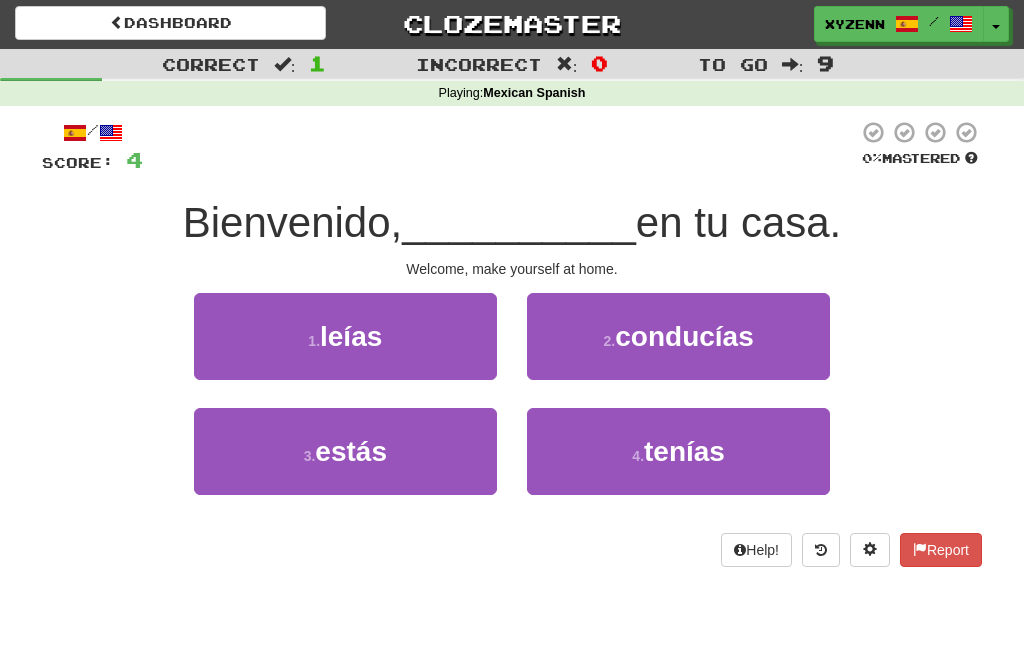 click on "tenías" at bounding box center (684, 451) 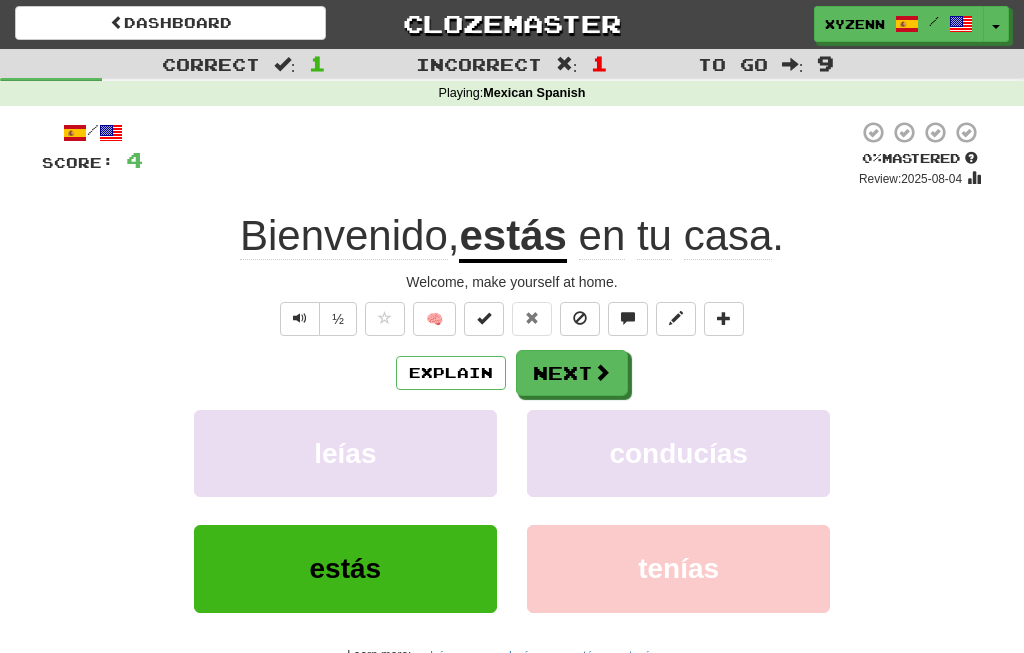 click on "Explain" at bounding box center (451, 373) 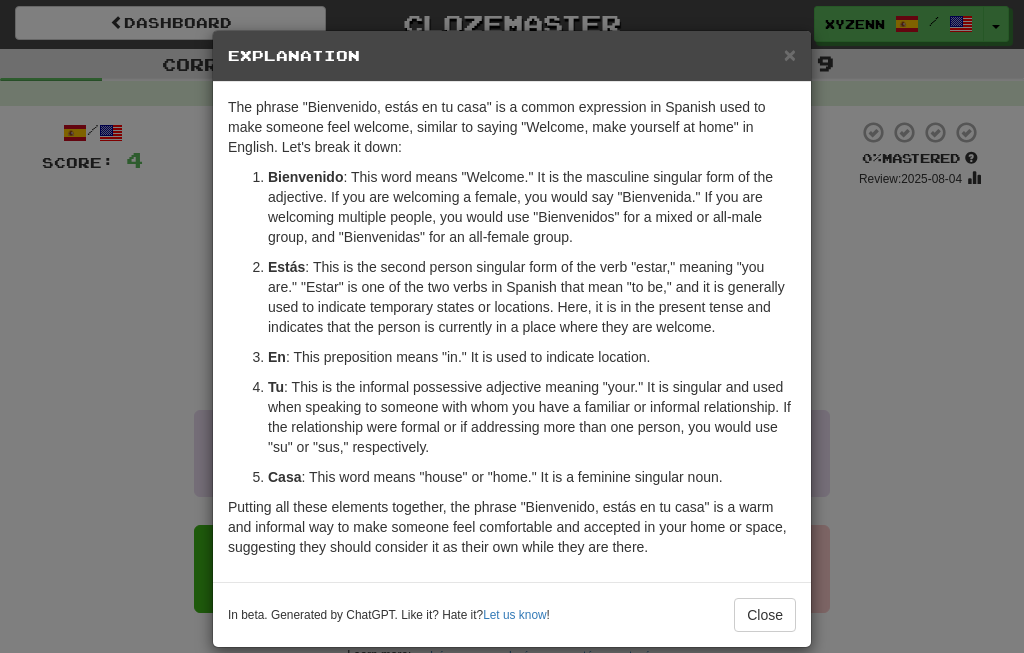 click on "×" at bounding box center [790, 54] 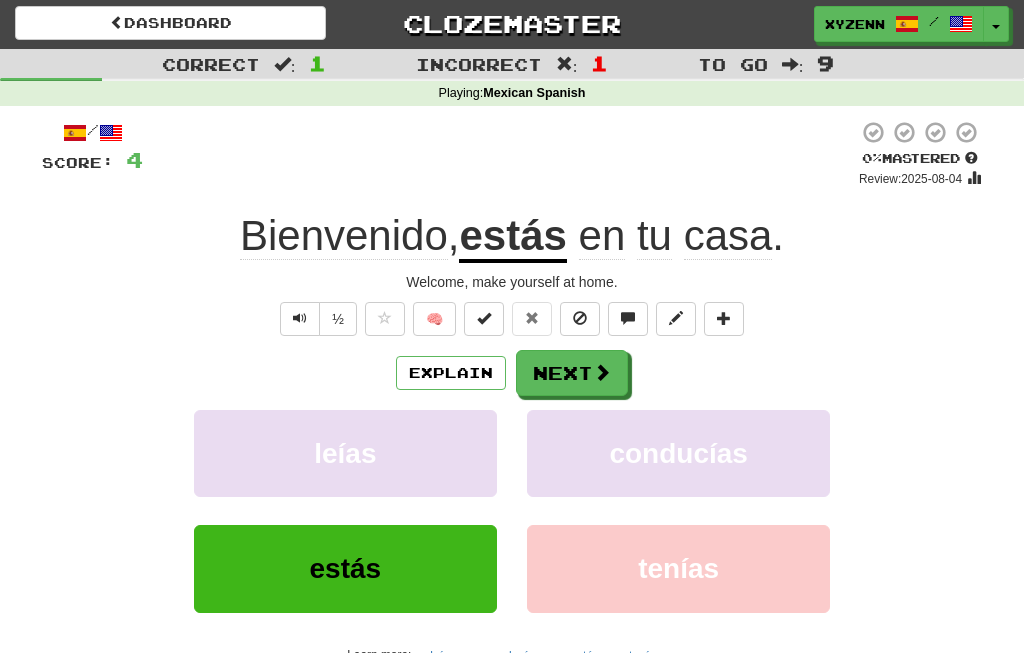 click at bounding box center [300, 318] 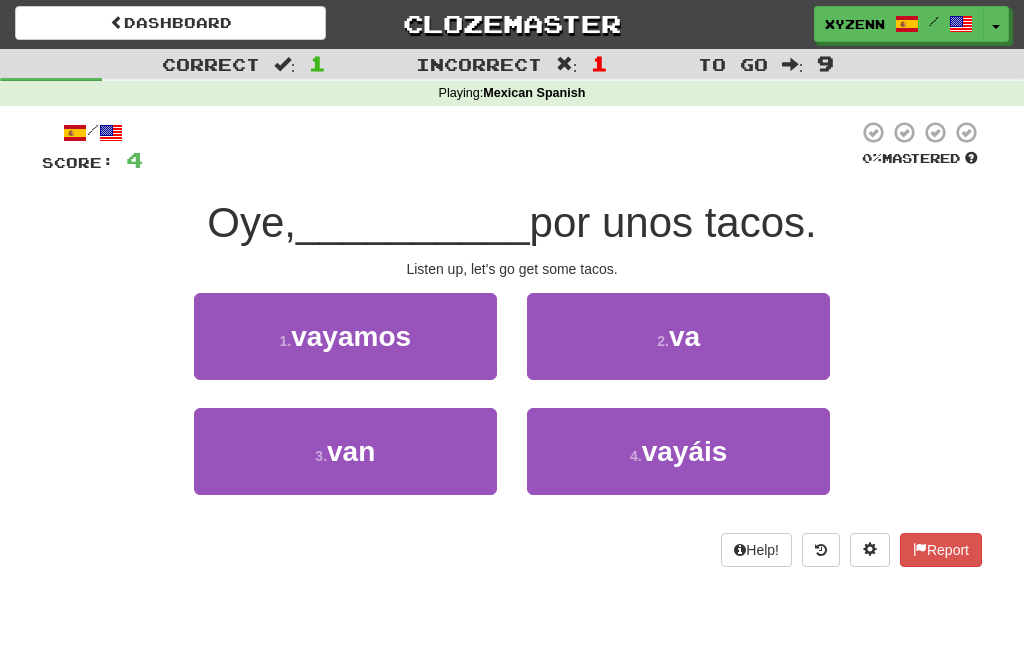 click on "vayamos" at bounding box center (351, 336) 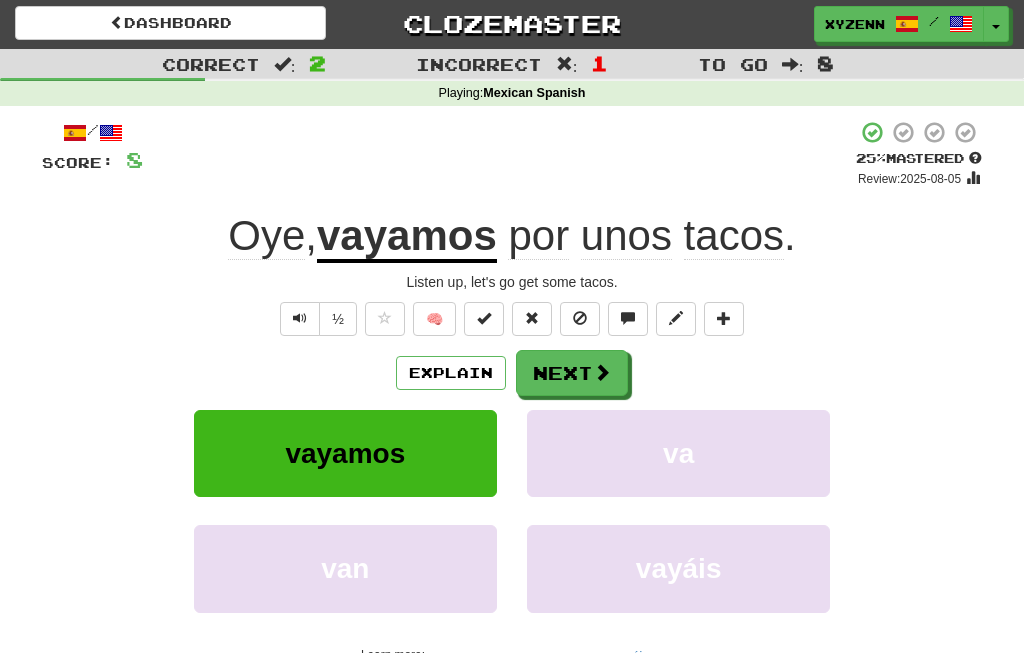 click at bounding box center (300, 318) 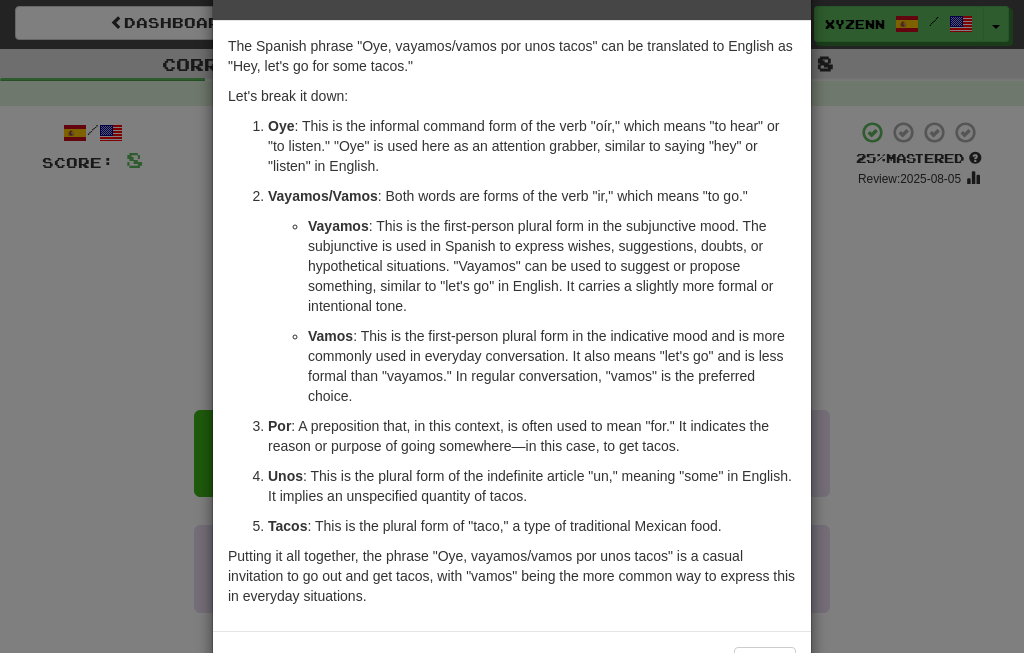 scroll, scrollTop: 60, scrollLeft: 0, axis: vertical 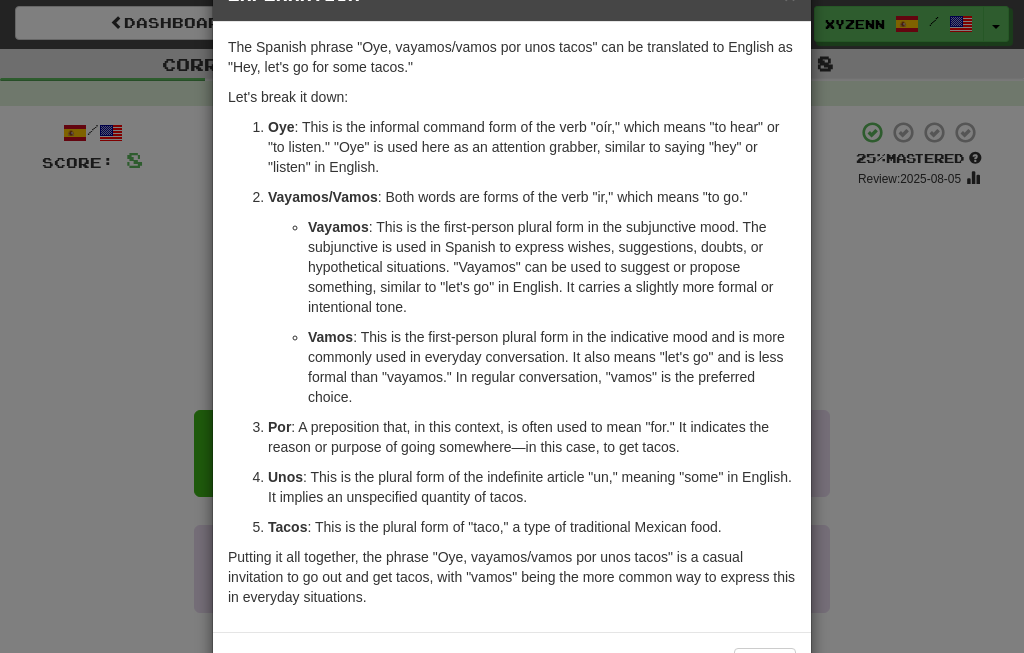 click on "Close" at bounding box center [765, 665] 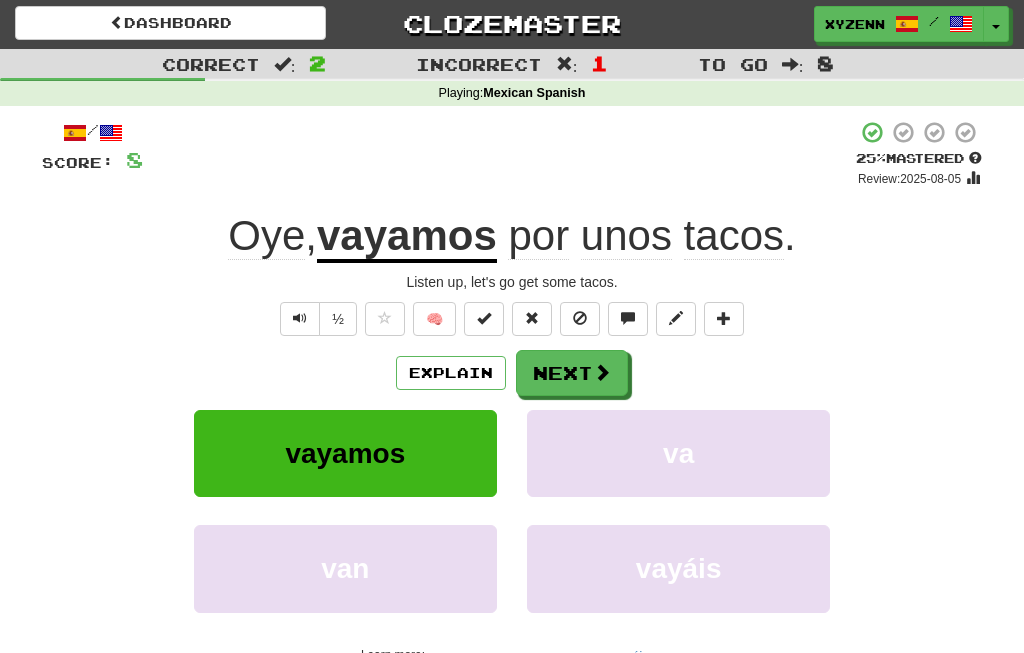 click on "Next" at bounding box center [572, 373] 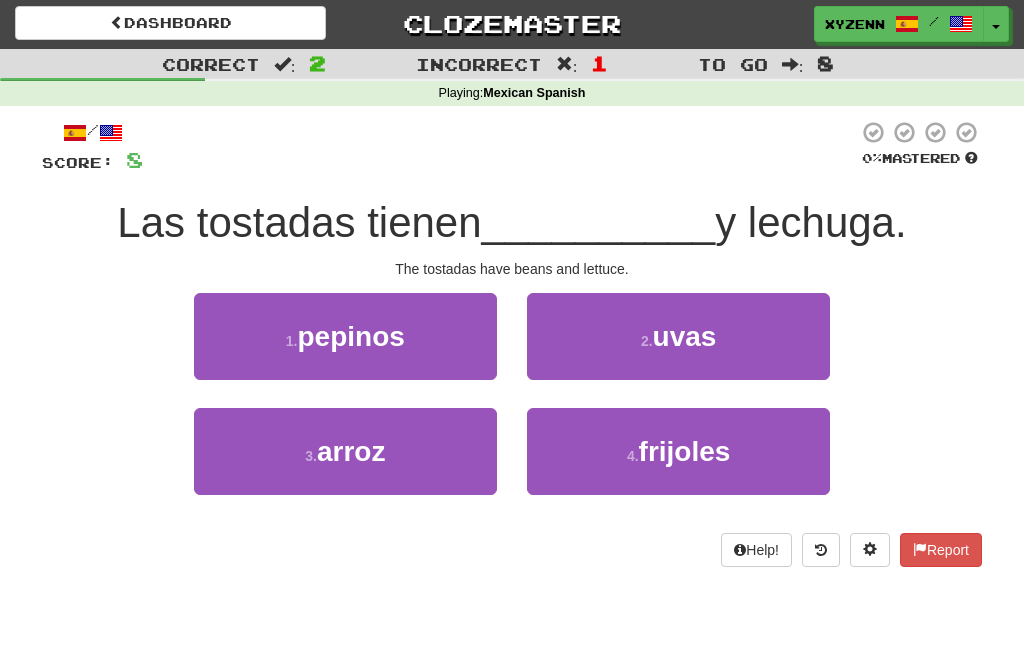 click on "uvas" at bounding box center (685, 336) 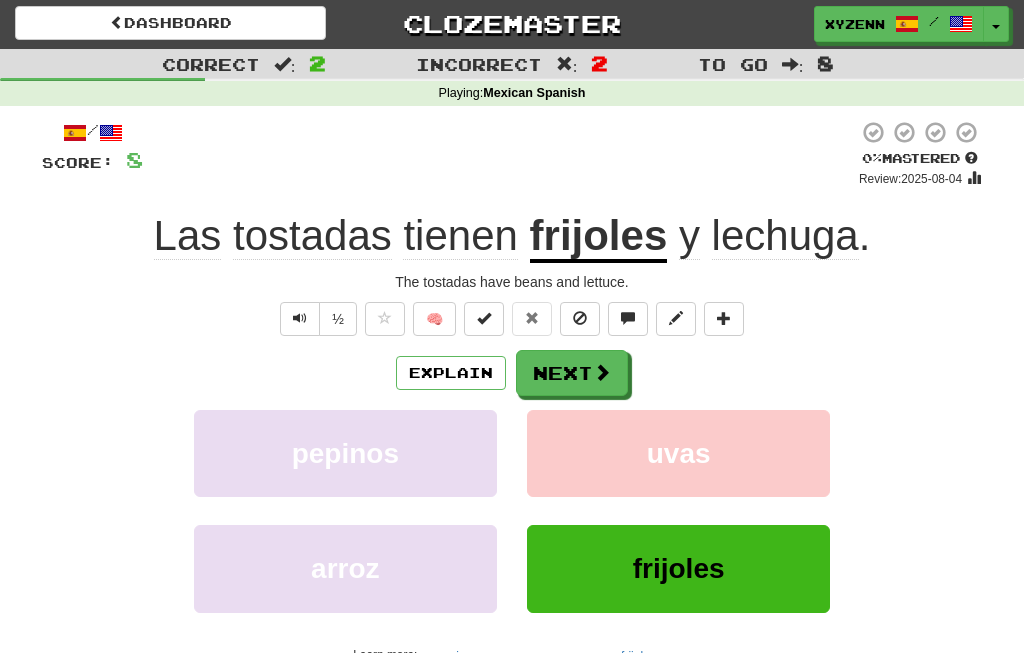 click on "frijoles" at bounding box center [679, 568] 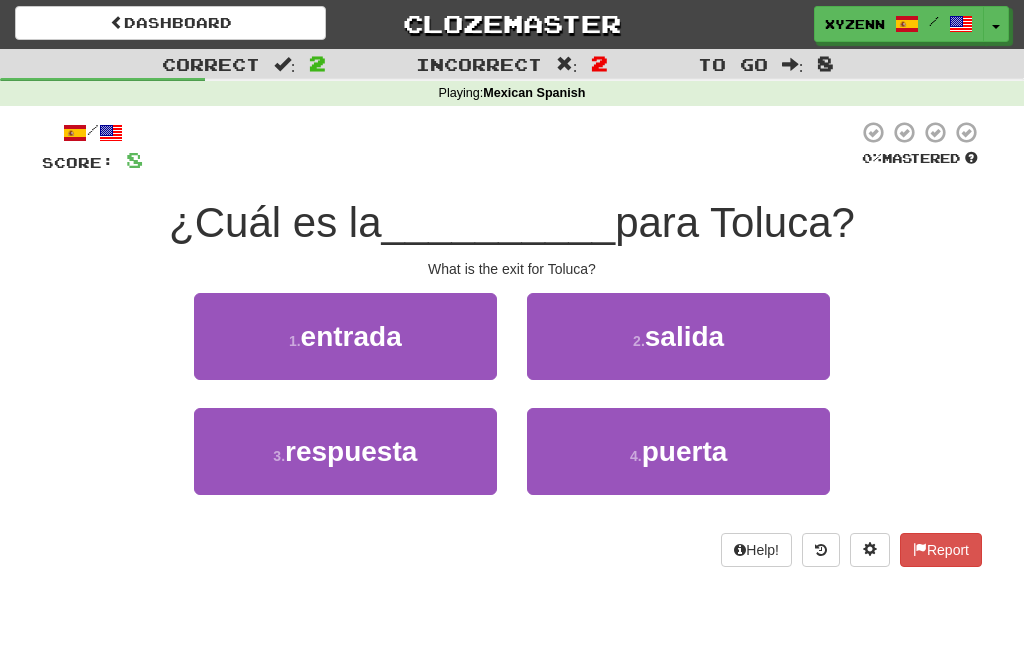 click at bounding box center [821, 550] 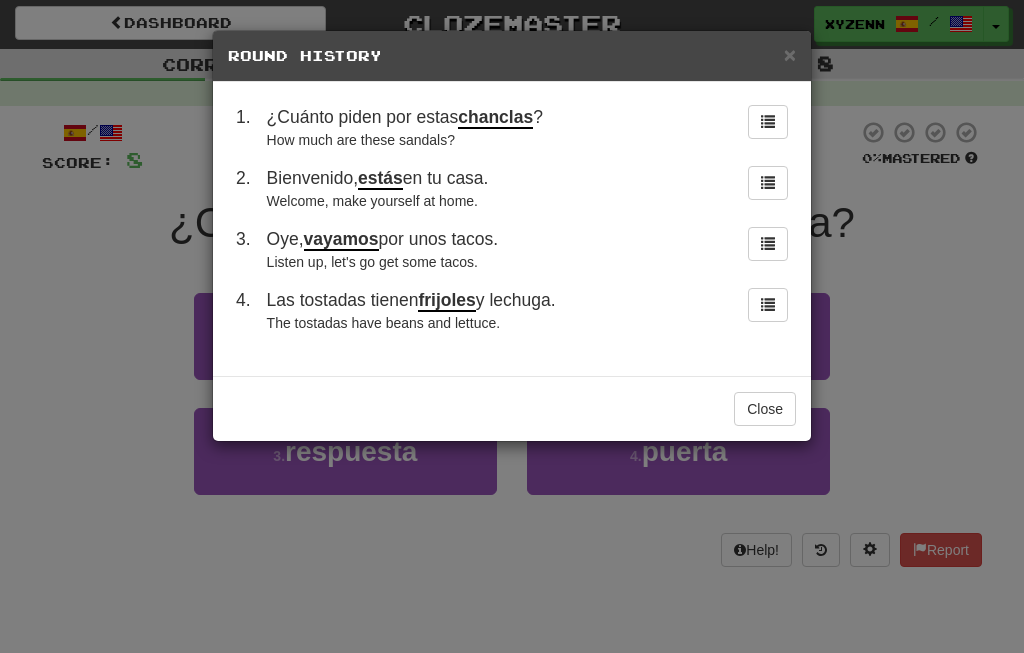 click on "Las tostadas tienen  frijoles  y lechuga." at bounding box center (411, 301) 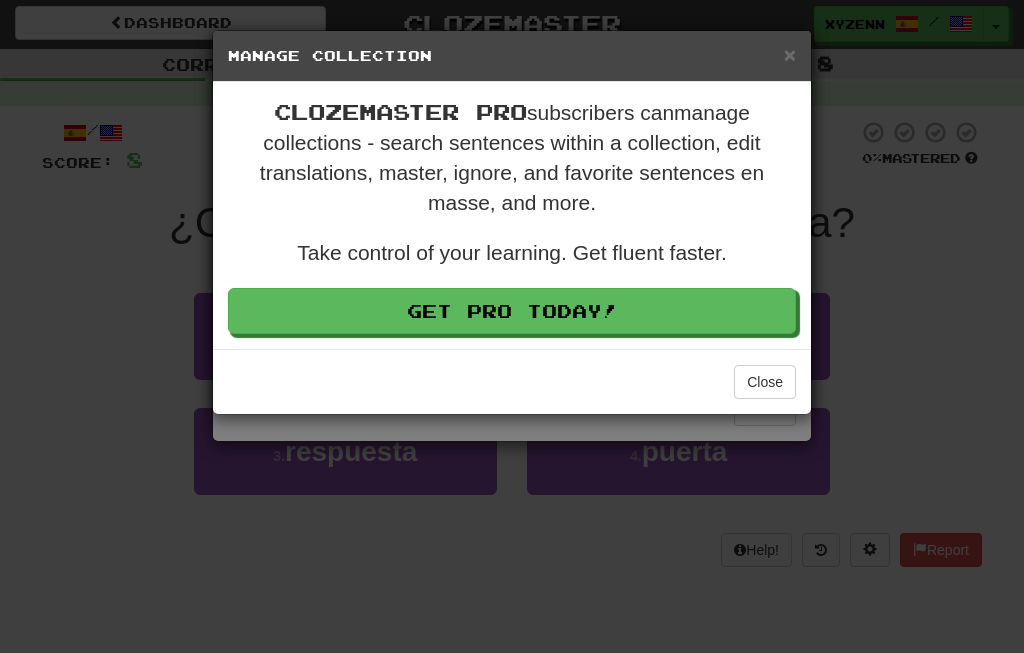 click on "× Manage Collection Clozemaster Pro  subscribers can  manage collections - search sentences within a collection, edit translations, master, ignore, and favorite sentences en masse, and more. Take control of your learning. Get fluent faster. Get Pro Today! Close" at bounding box center [512, 326] 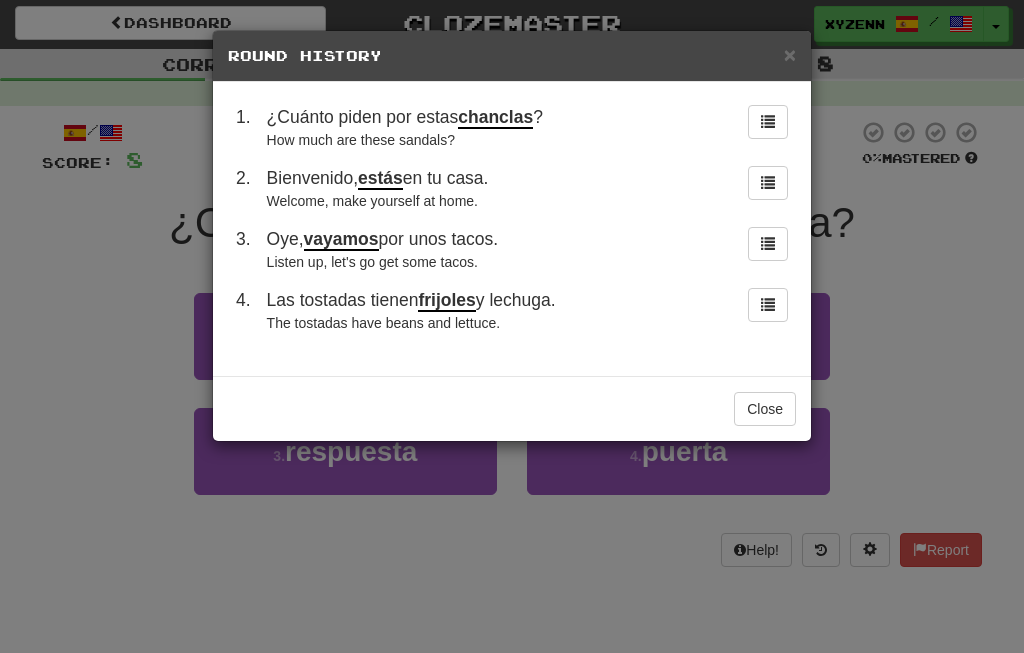 click on "Close" at bounding box center (765, 409) 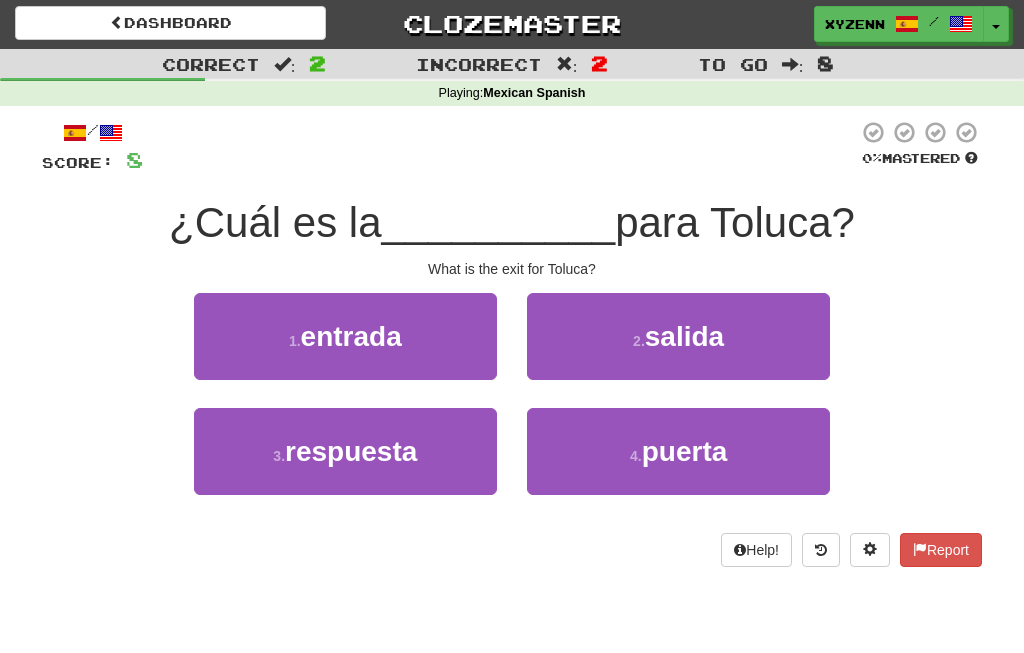 click on "salida" at bounding box center (684, 336) 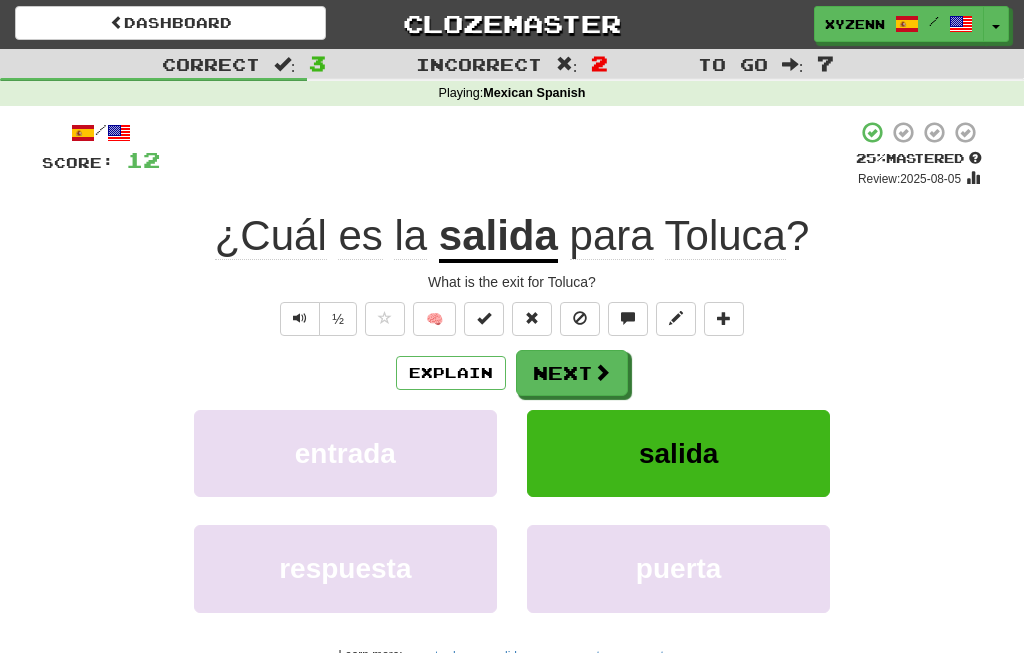 click at bounding box center (300, 318) 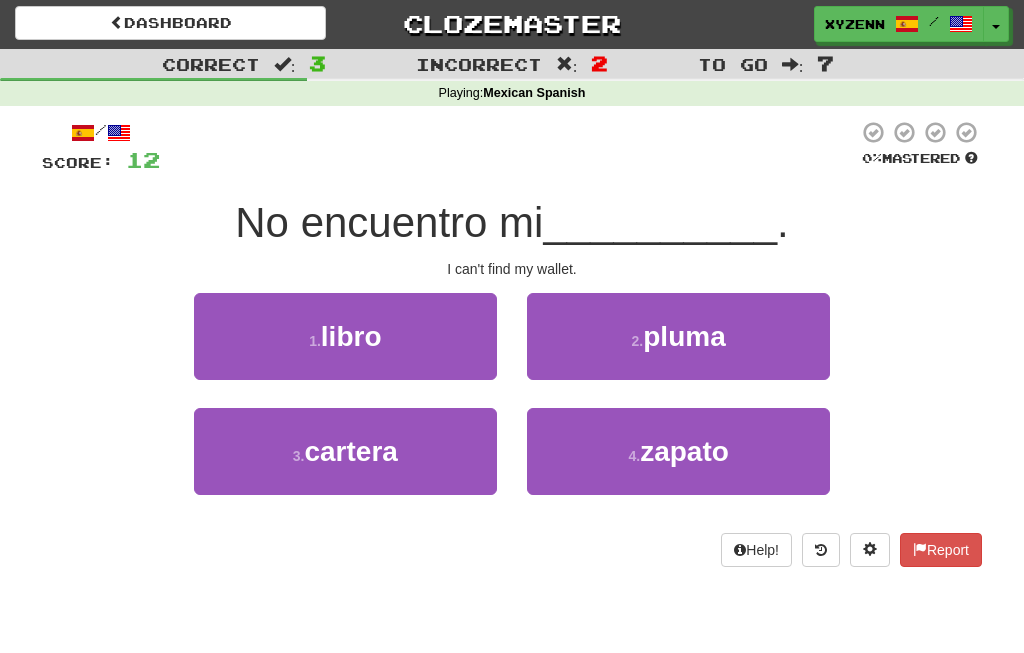 click on "cartera" at bounding box center [350, 451] 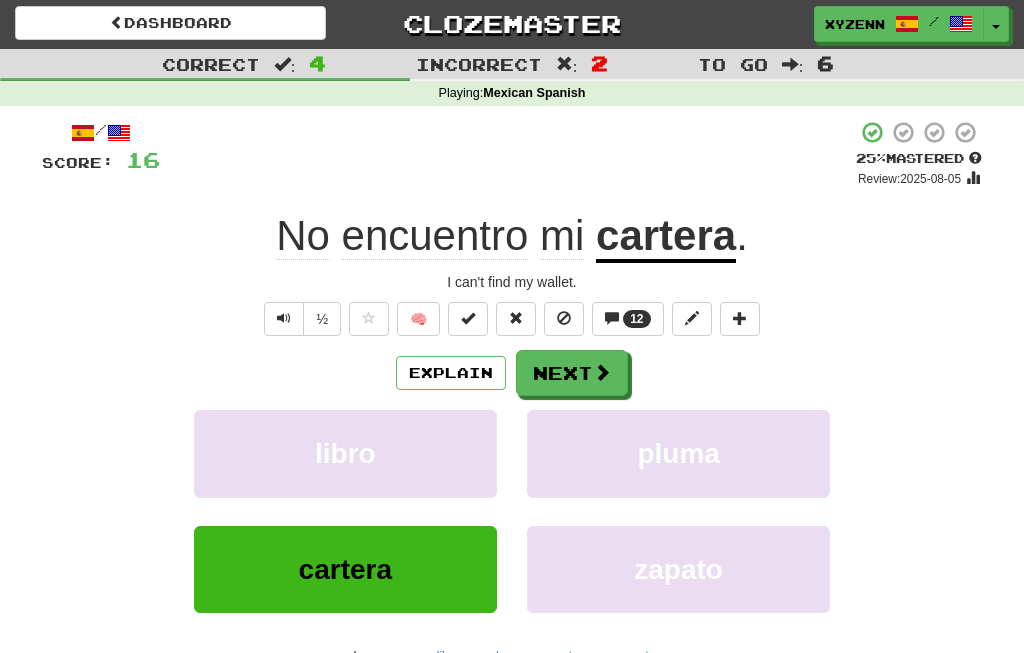 click at bounding box center [284, 318] 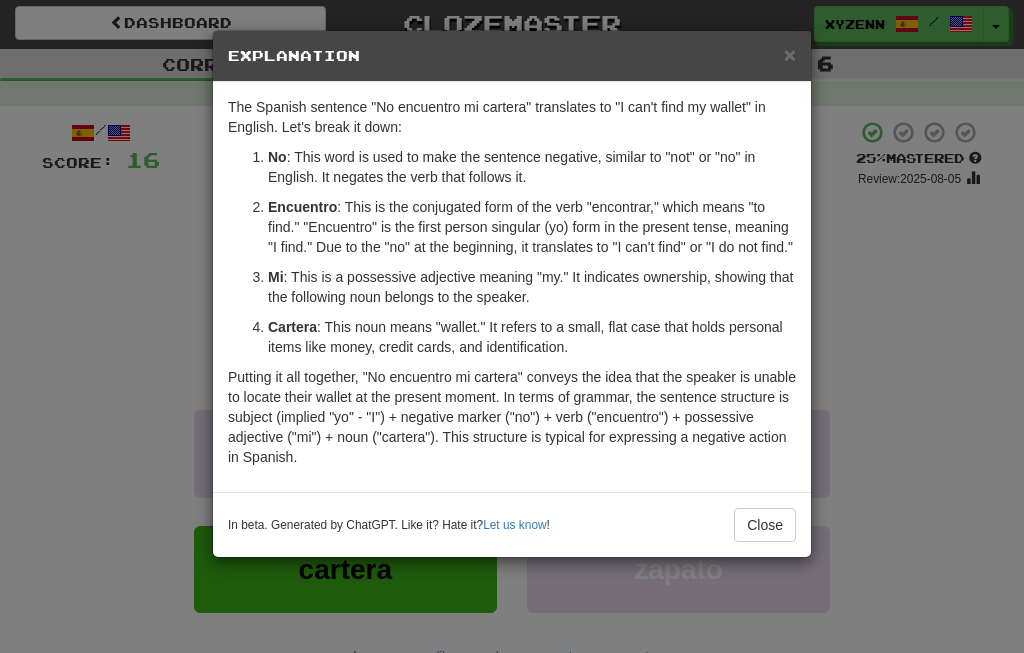 click on "× Explanation The Spanish sentence "No encuentro mi cartera" translates to "I can't find my wallet" in English. Let's break it down:
No : This word is used to make the sentence negative, similar to "not" or "no" in English. It negates the verb that follows it.
Encuentro : This is the conjugated form of the verb "encontrar," which means "to find." "Encuentro" is the first person singular (yo) form in the present tense, meaning "I find." Due to the "no" at the beginning, it translates to "I can't find" or "I do not find."
Mi : This is a possessive adjective meaning "my." It indicates ownership, showing that the following noun belongs to the speaker.
Cartera : This noun means "wallet." It refers to a small, flat case that holds personal items like money, credit cards, and identification.
In beta. Generated by ChatGPT. Like it? Hate it?  Let us know ! Close" at bounding box center (512, 326) 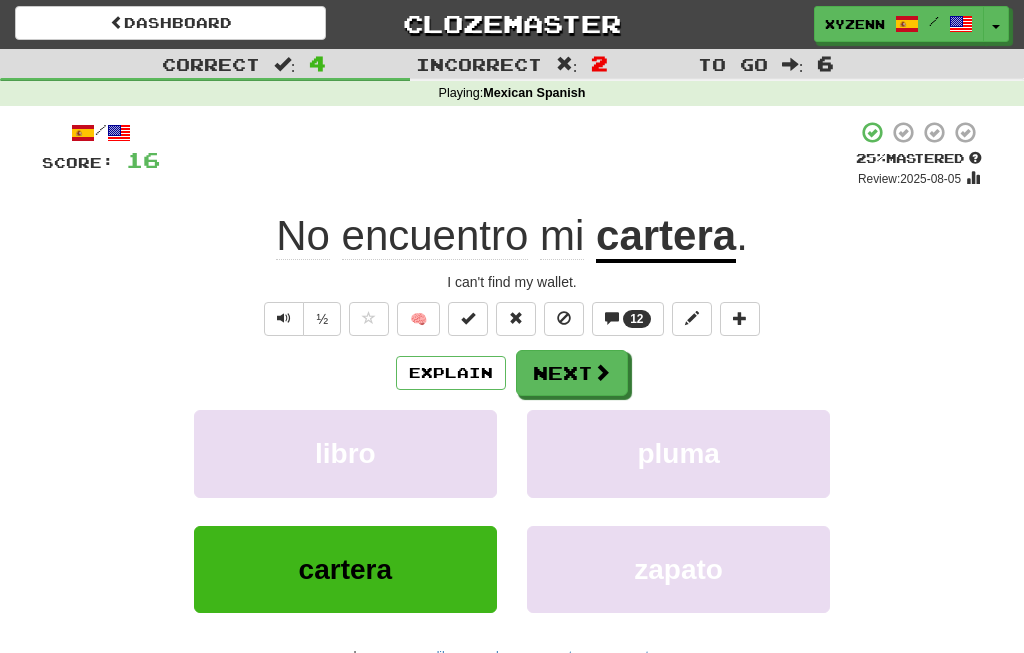 click on "Explain" at bounding box center [451, 373] 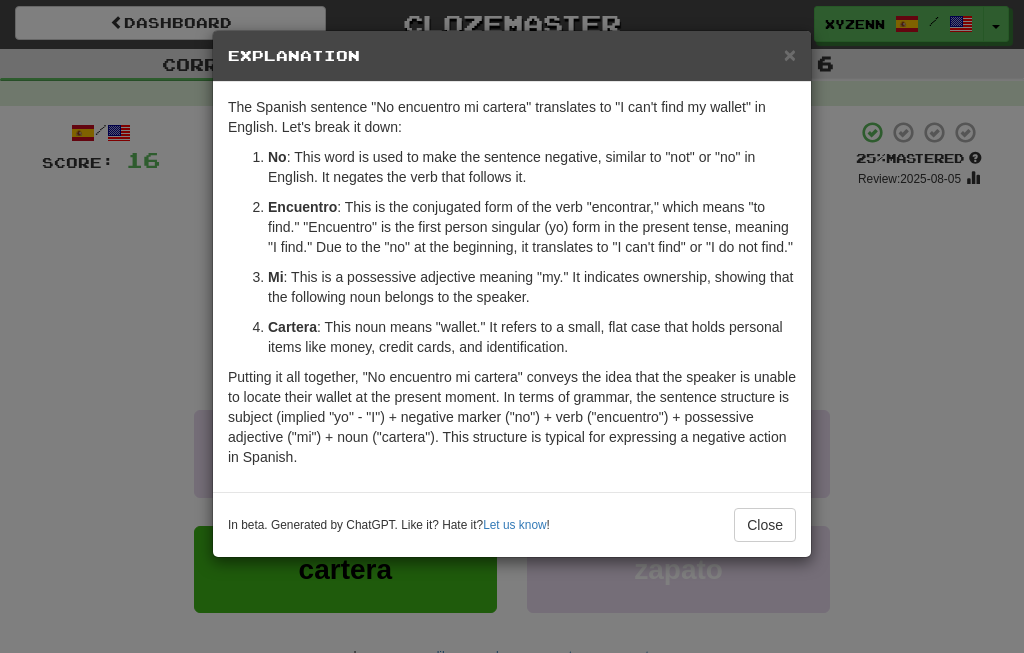 click on "Close" at bounding box center (765, 525) 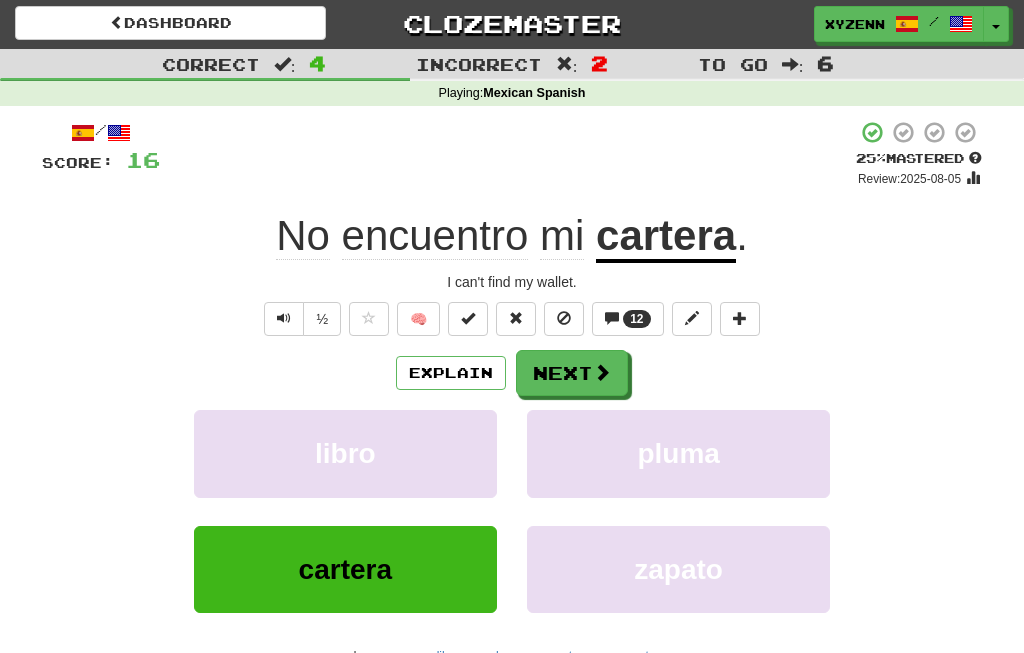 click on "Next" at bounding box center [572, 373] 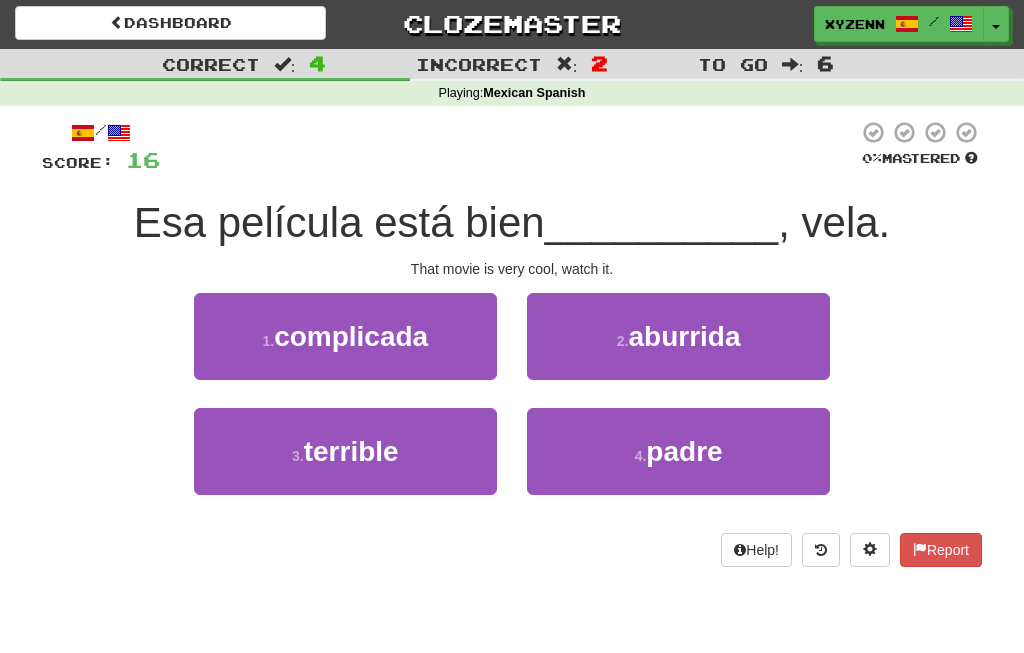 click on "complicada" at bounding box center (351, 336) 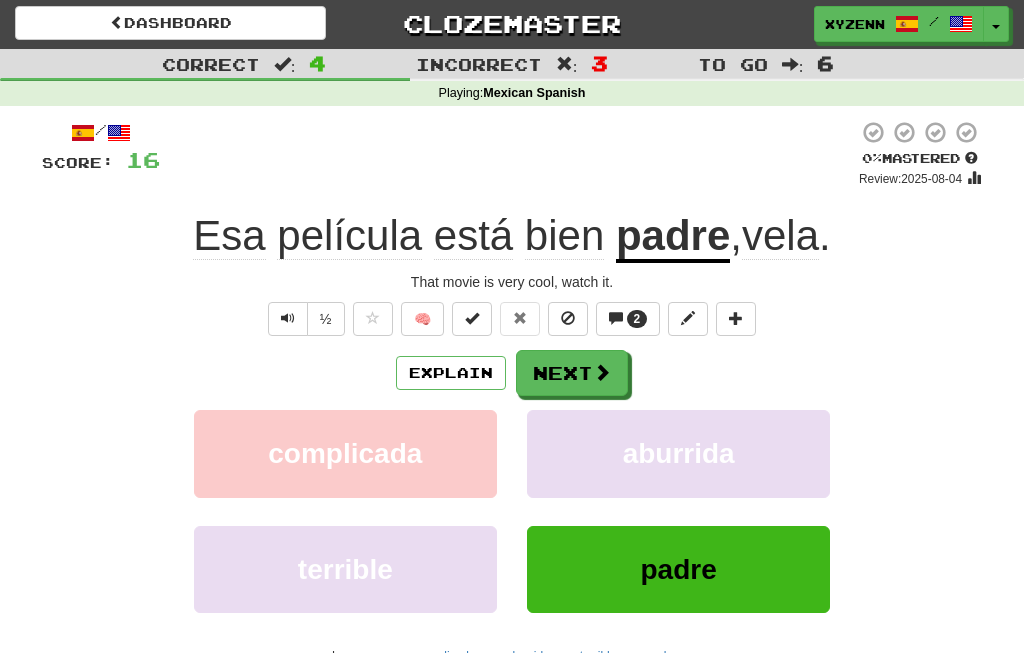 click on "Next" at bounding box center [572, 373] 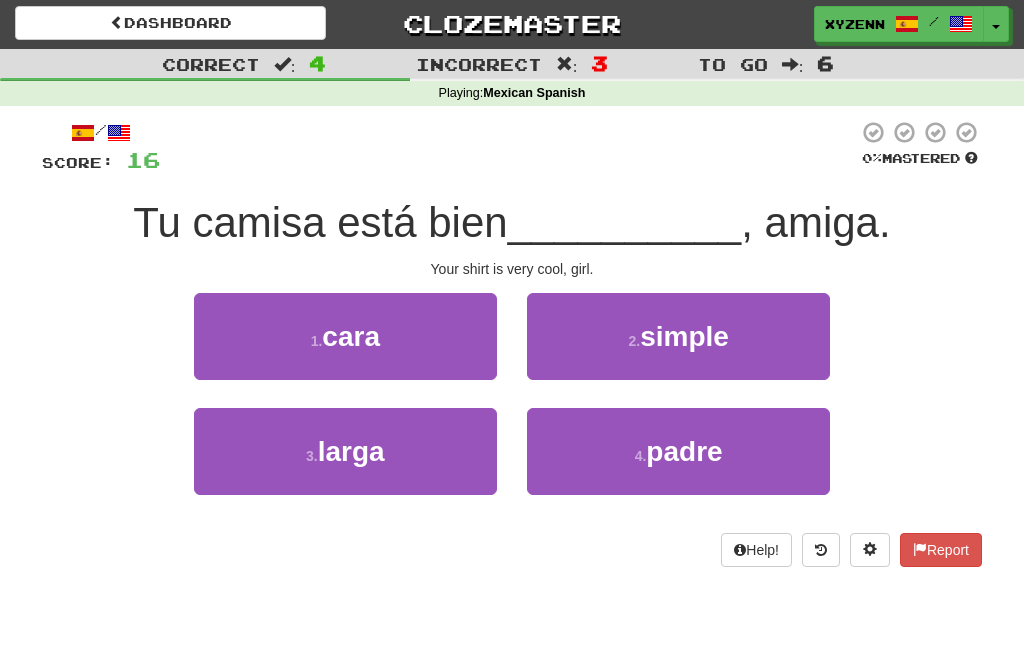 click on "padre" at bounding box center [684, 451] 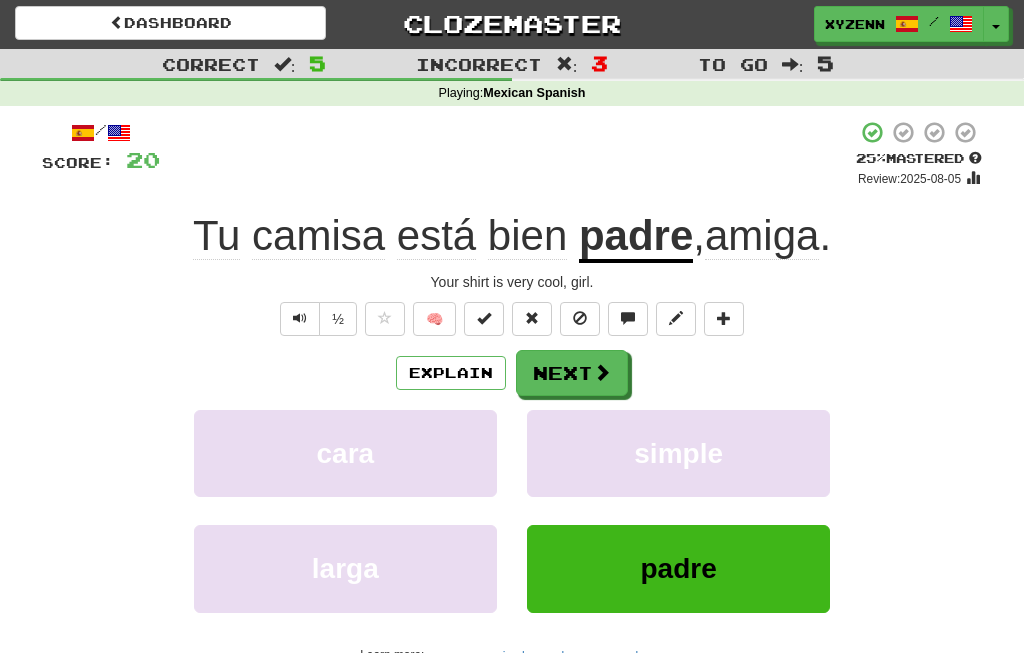 click on "Next" at bounding box center [572, 373] 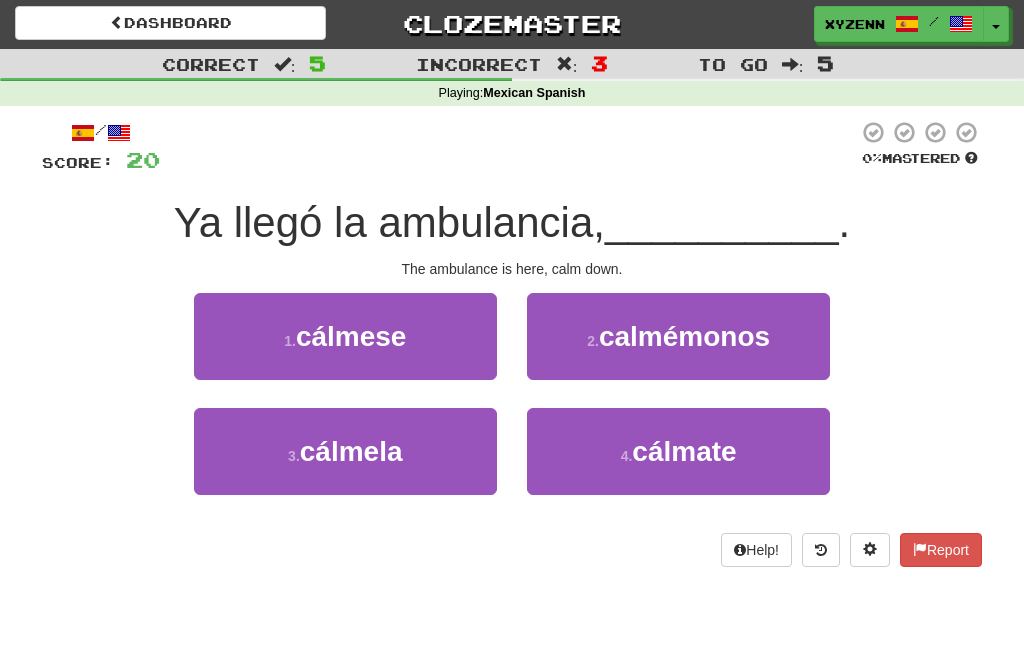 click on "cálmese" at bounding box center (351, 336) 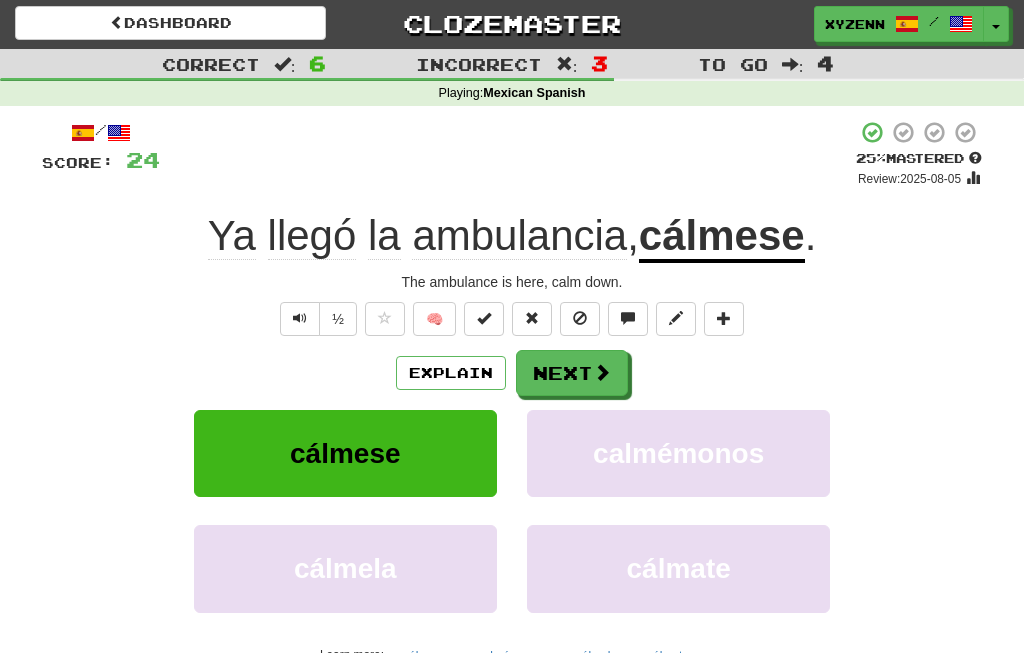 click on "Next" at bounding box center [572, 373] 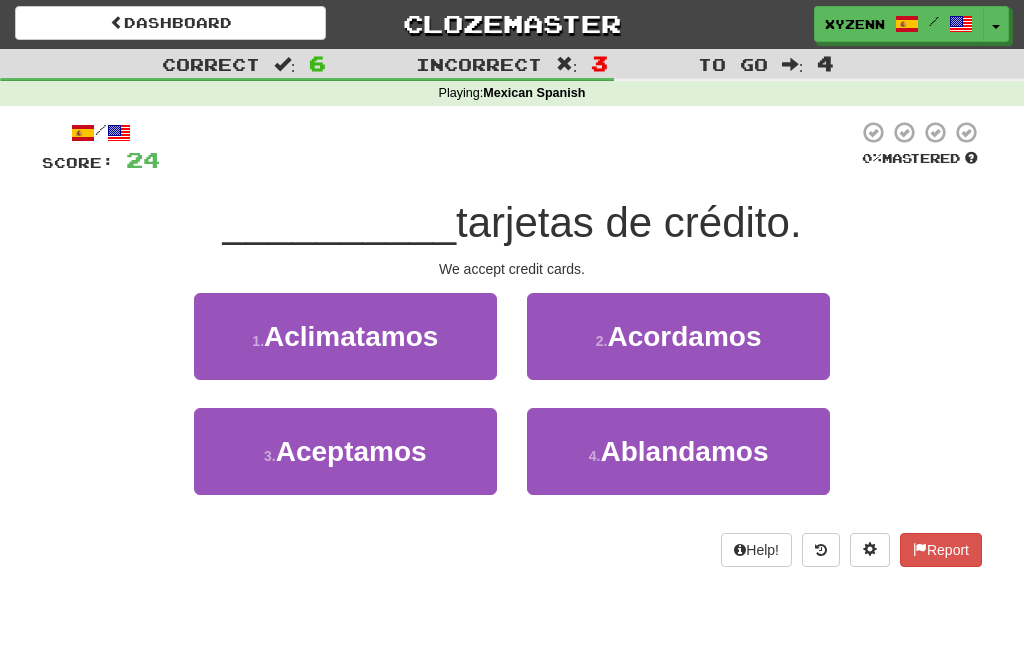 click on "Aceptamos" at bounding box center (351, 451) 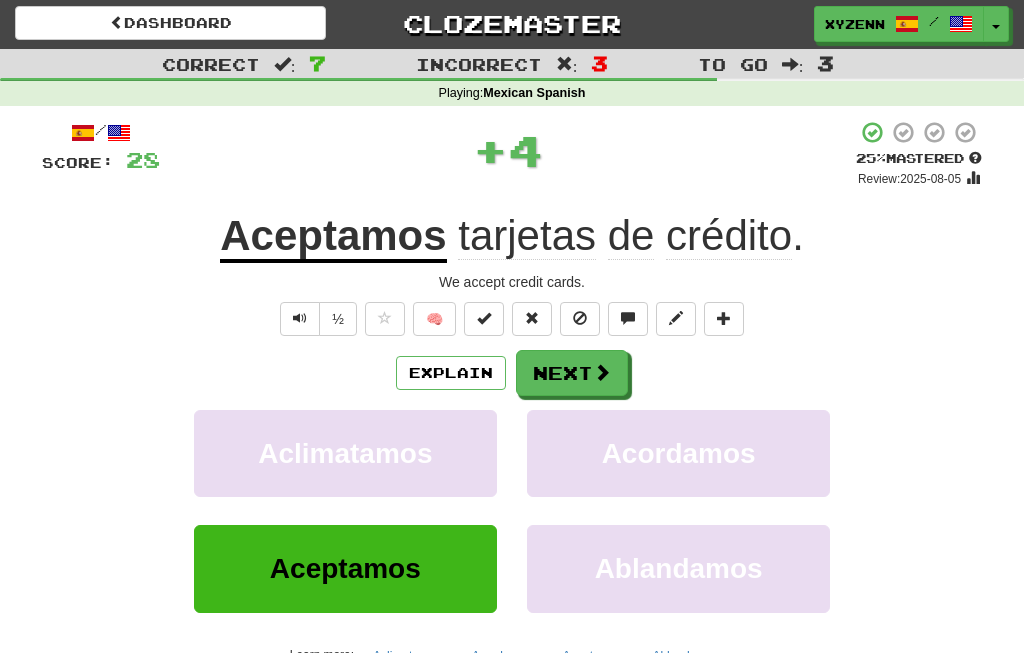 click at bounding box center [300, 318] 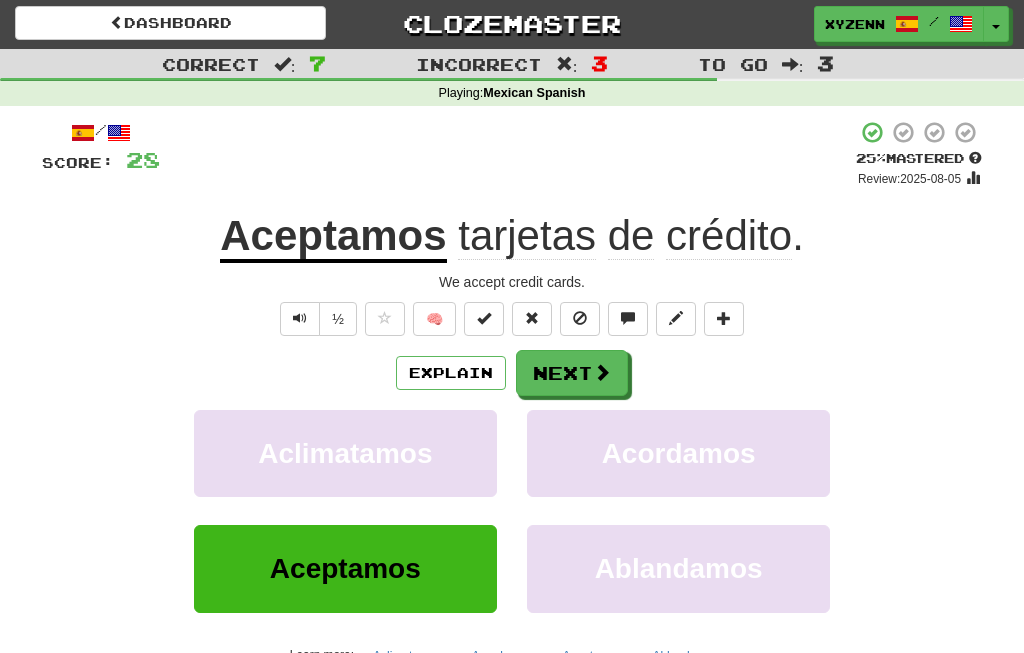 click at bounding box center (300, 319) 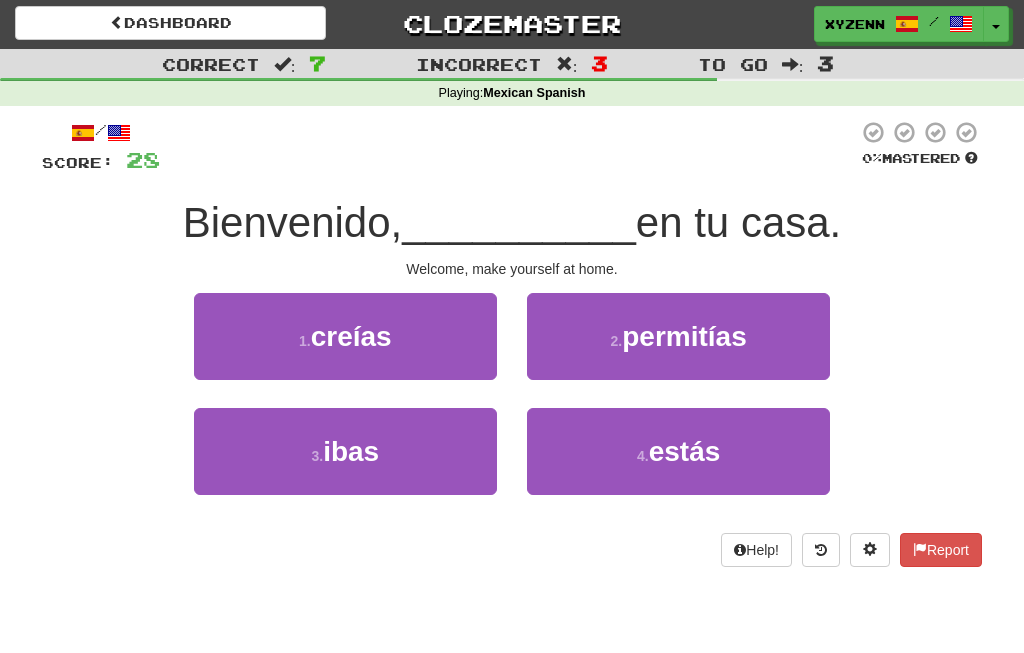 click on "estás" at bounding box center [685, 451] 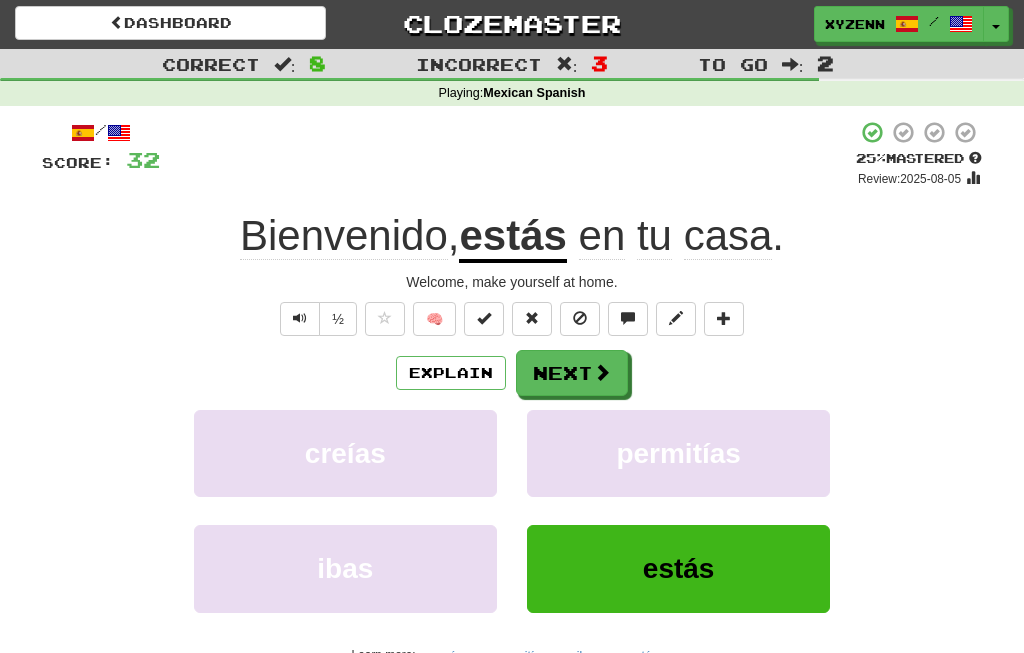 click on "Next" at bounding box center (572, 373) 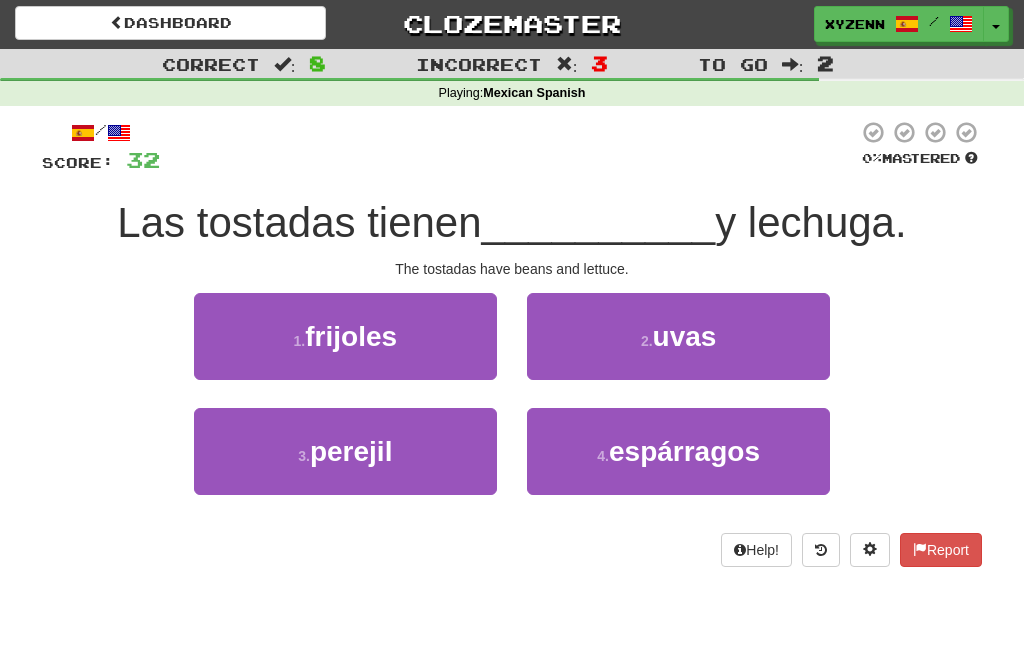 click on "frijoles" at bounding box center (351, 336) 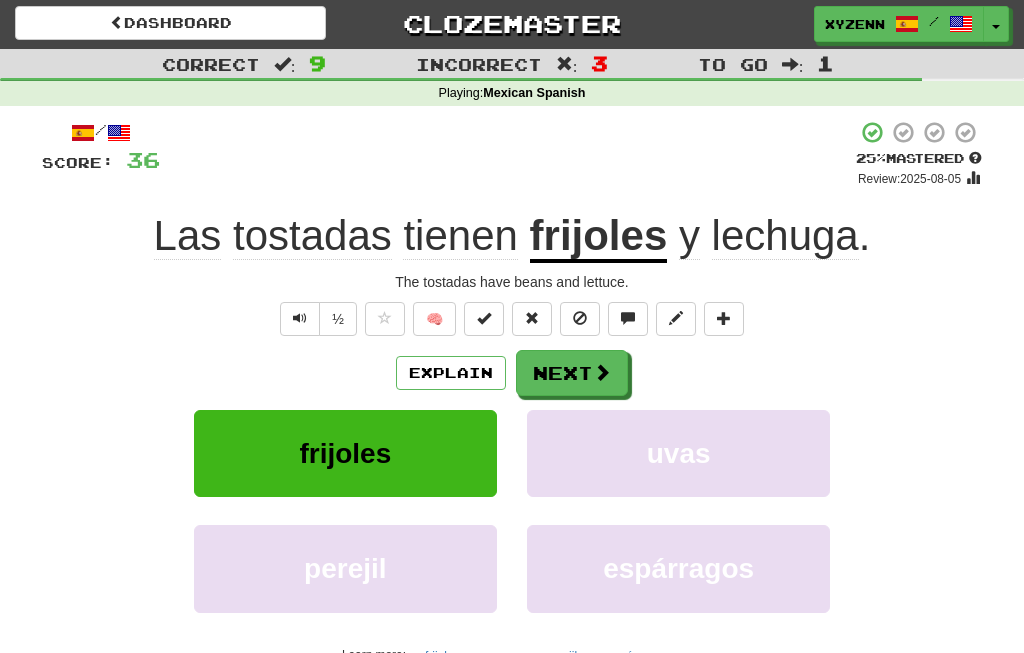 click at bounding box center (300, 318) 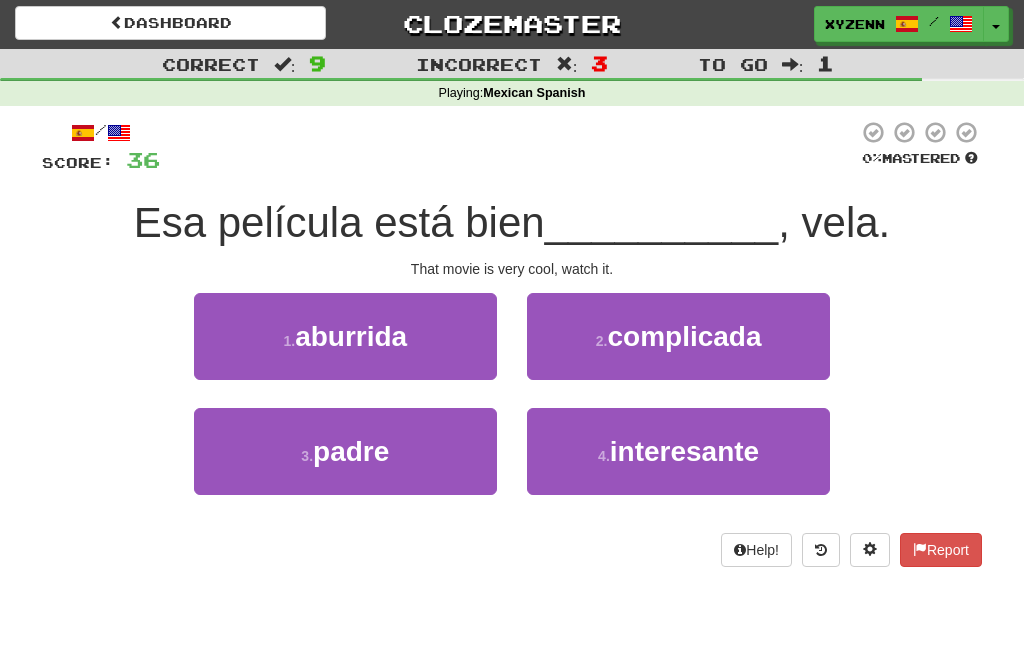 click on "padre" at bounding box center (351, 451) 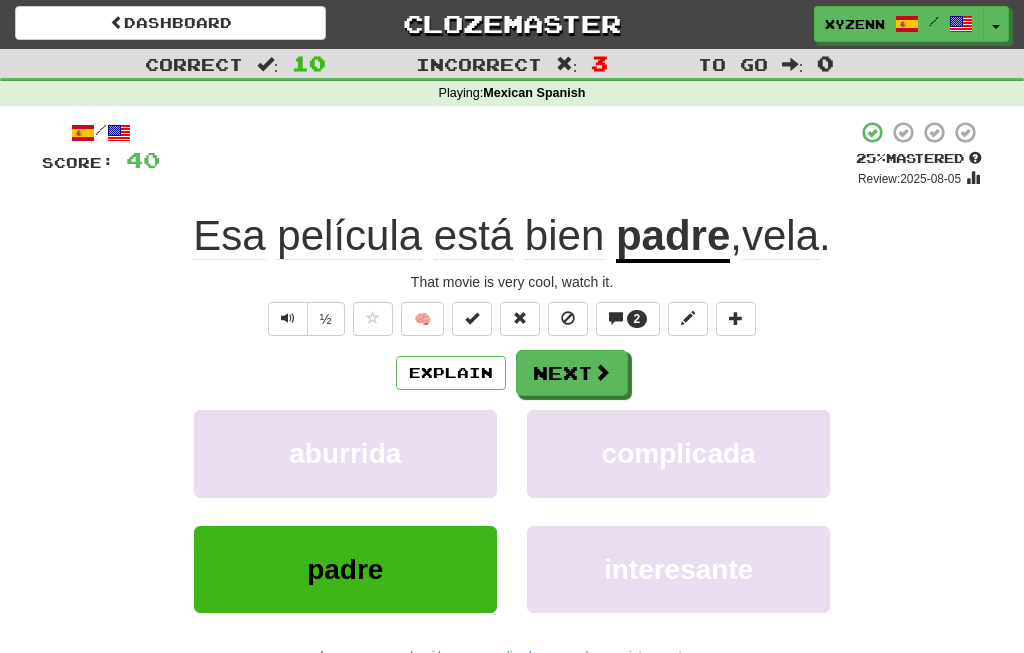 click at bounding box center (288, 319) 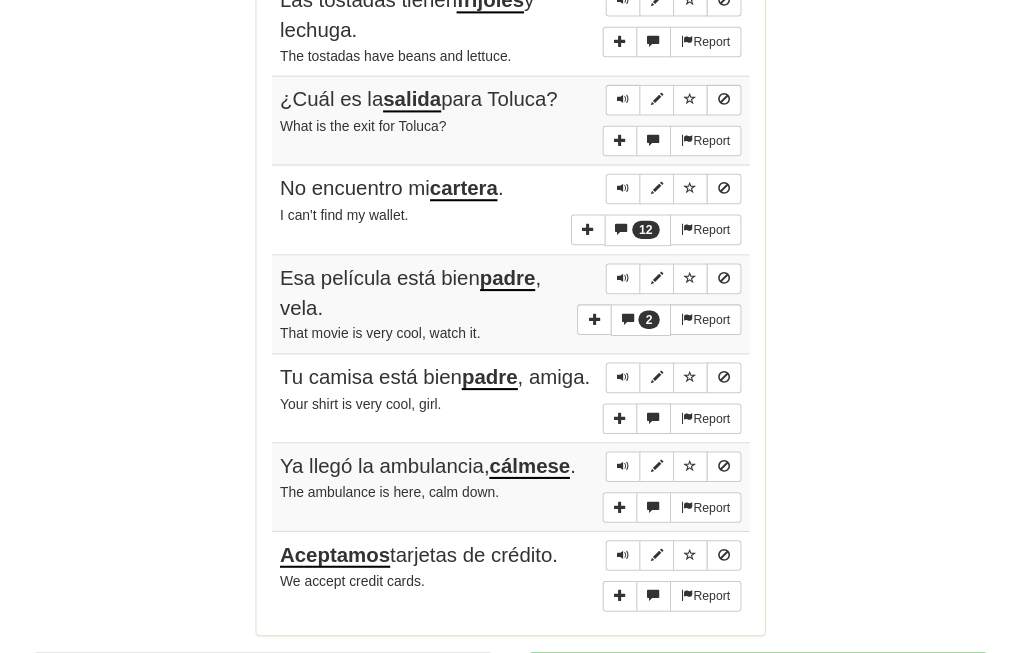 scroll, scrollTop: 1492, scrollLeft: 0, axis: vertical 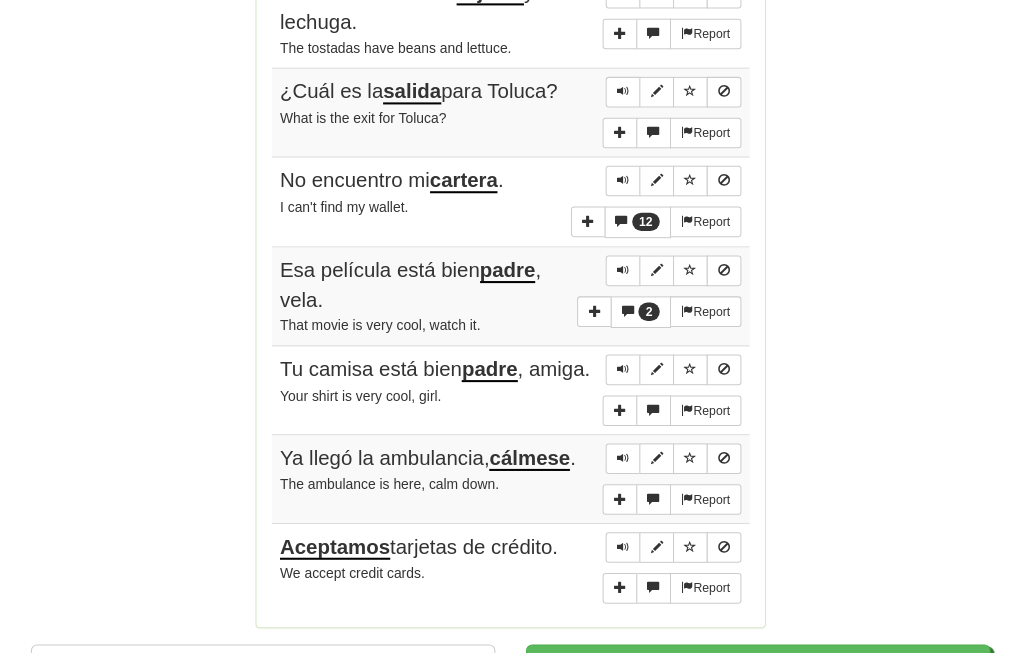 click at bounding box center (622, 539) 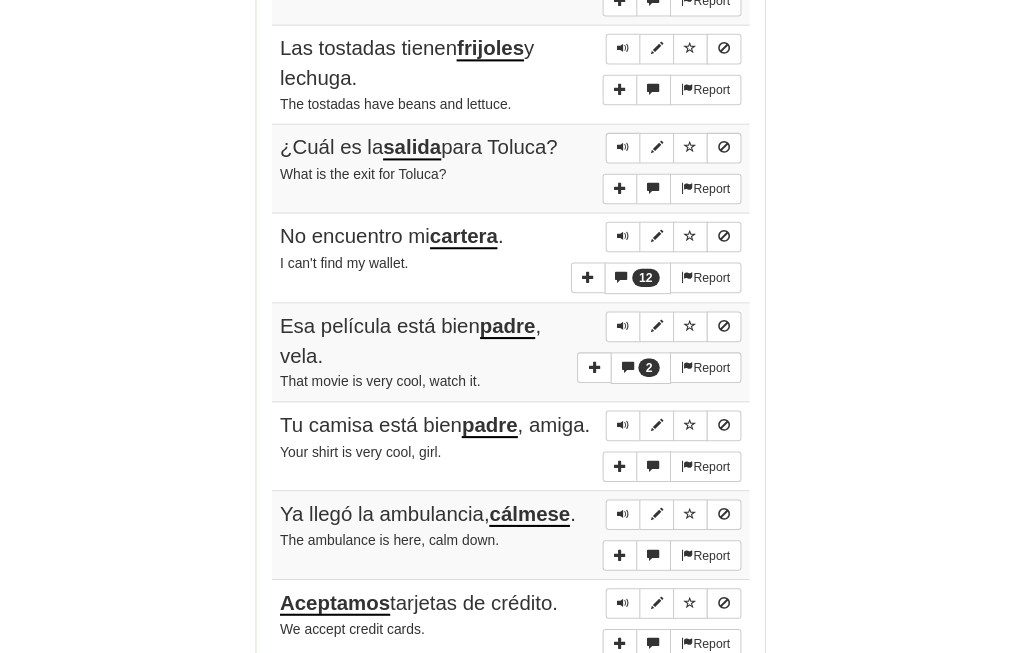scroll, scrollTop: 1439, scrollLeft: 0, axis: vertical 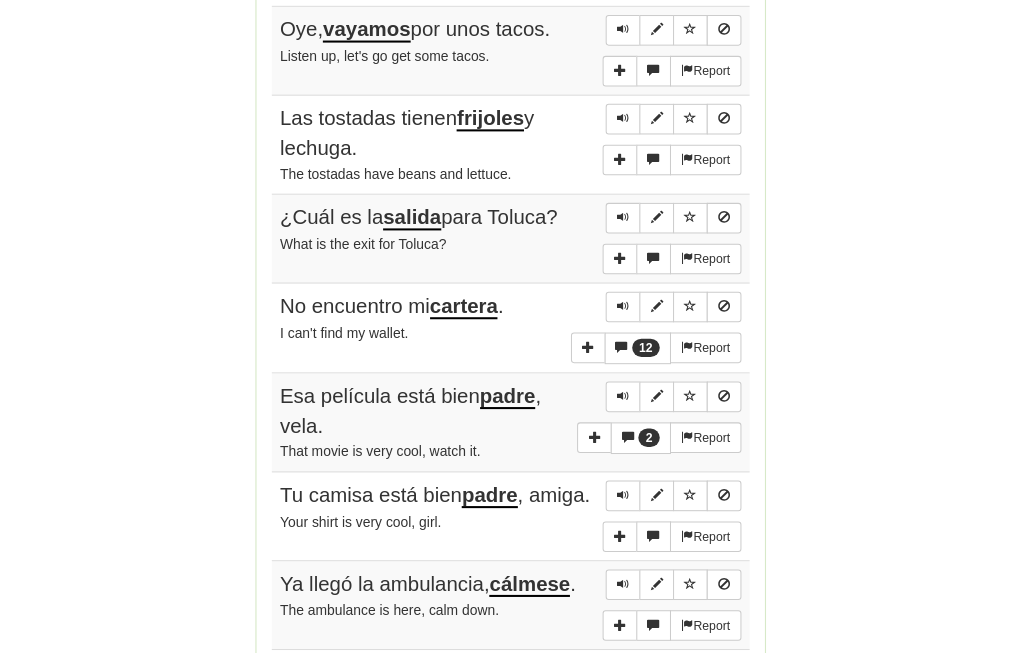 click at bounding box center [622, 389] 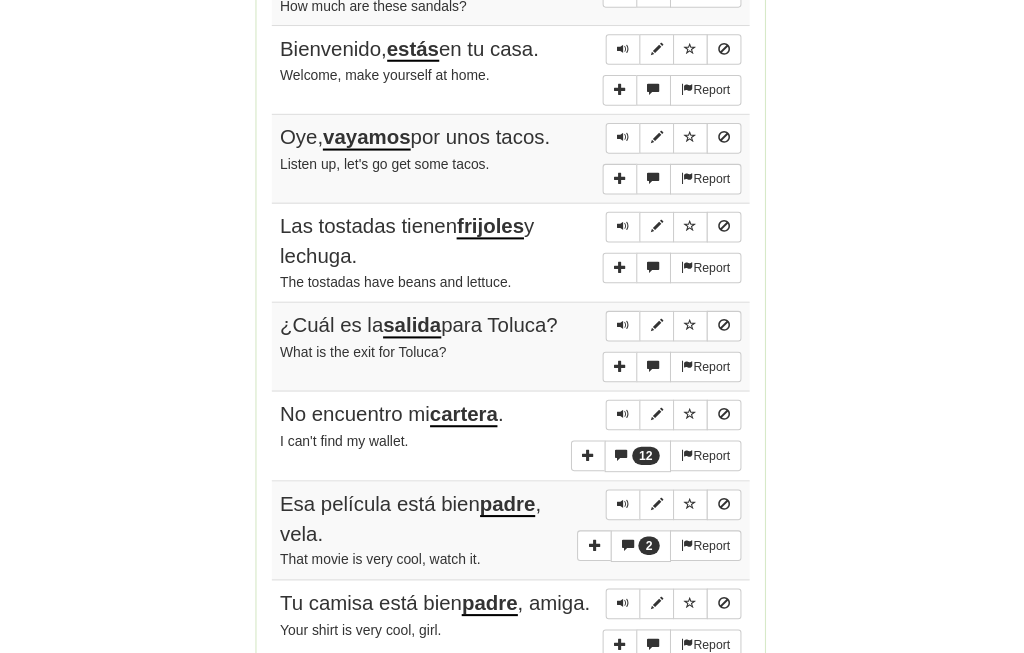 scroll, scrollTop: 1262, scrollLeft: 0, axis: vertical 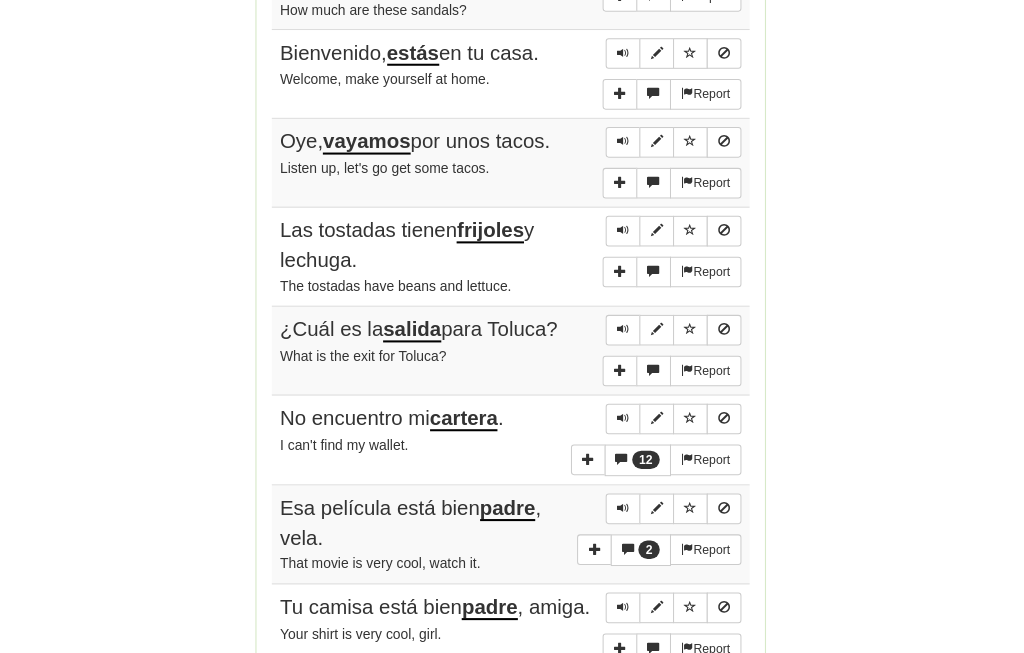 click at bounding box center [622, 410] 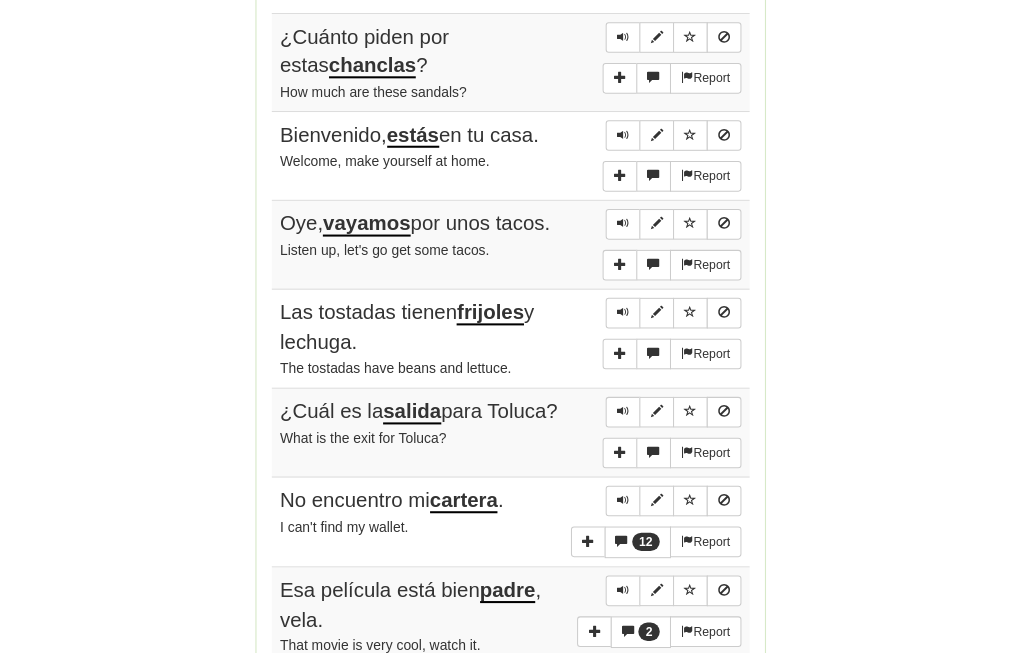scroll, scrollTop: 1180, scrollLeft: 0, axis: vertical 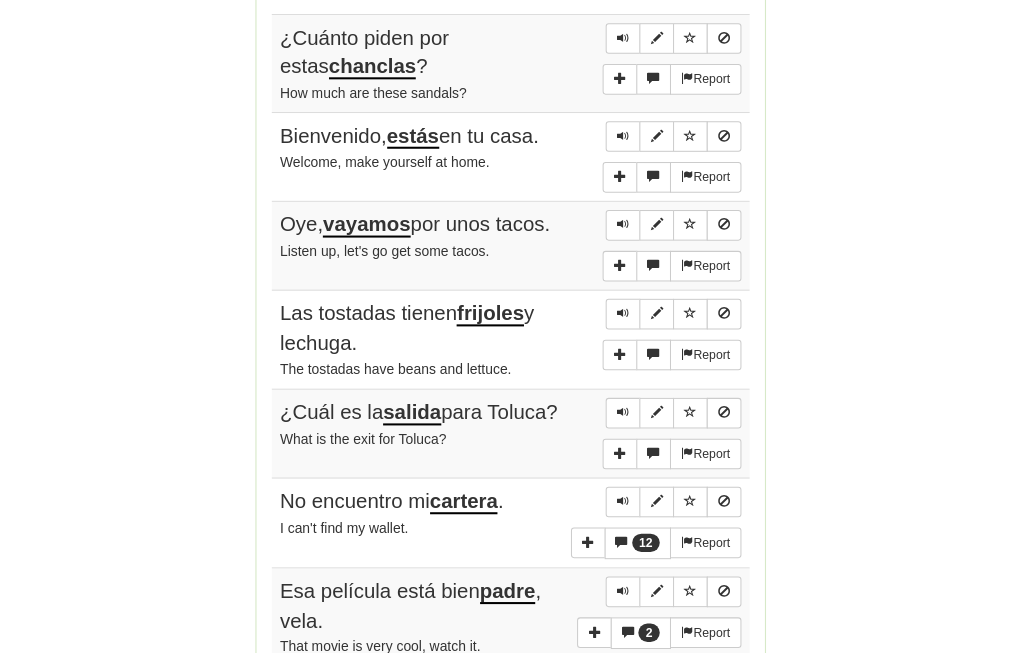 click at bounding box center (622, 405) 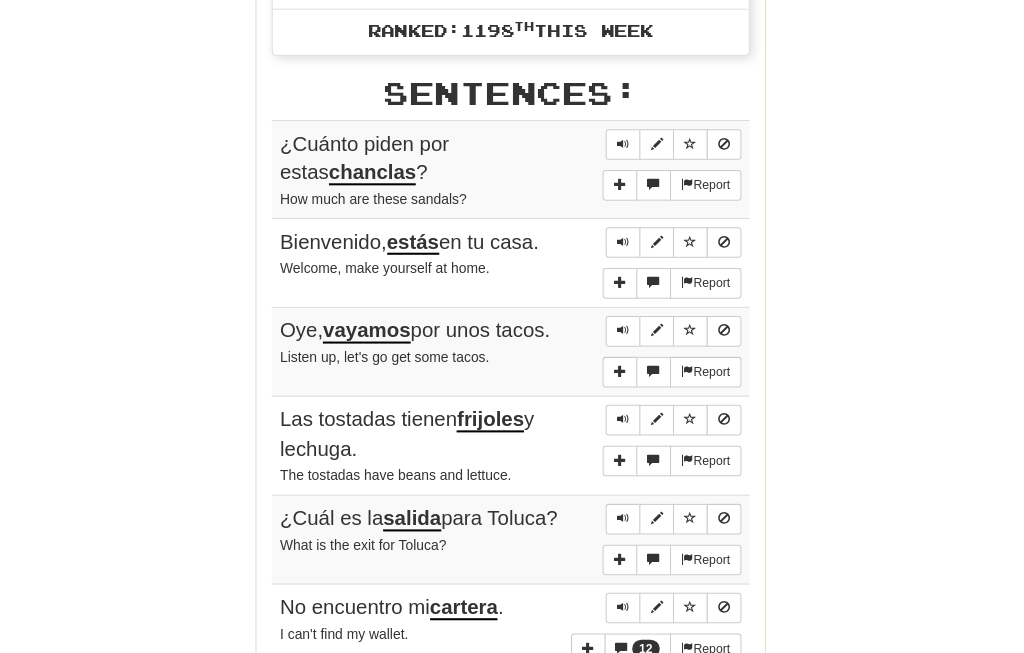 scroll, scrollTop: 1075, scrollLeft: 0, axis: vertical 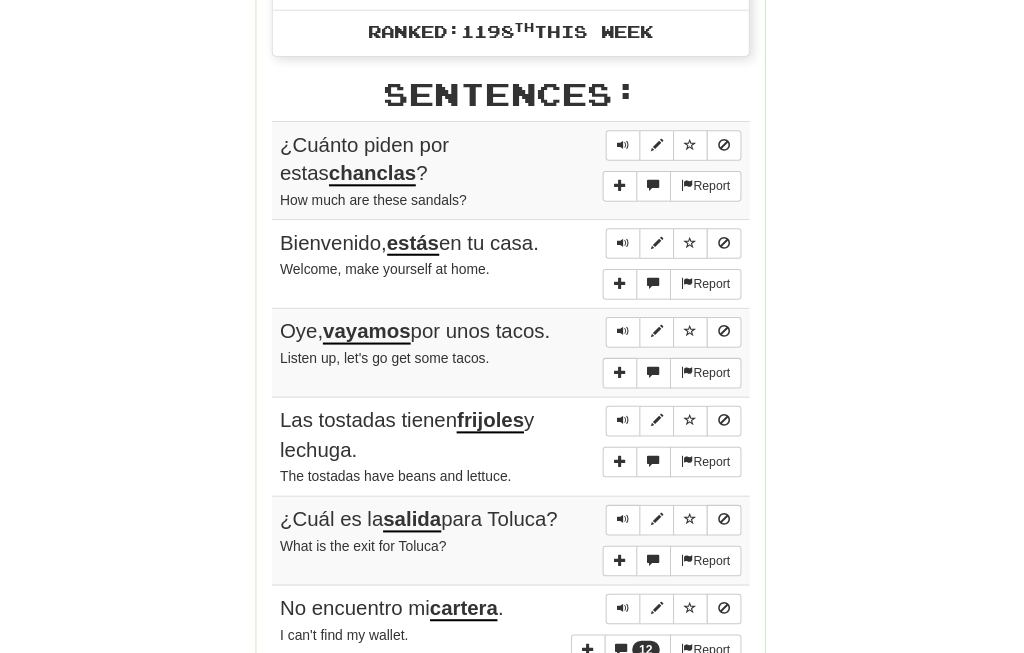 click at bounding box center (622, 412) 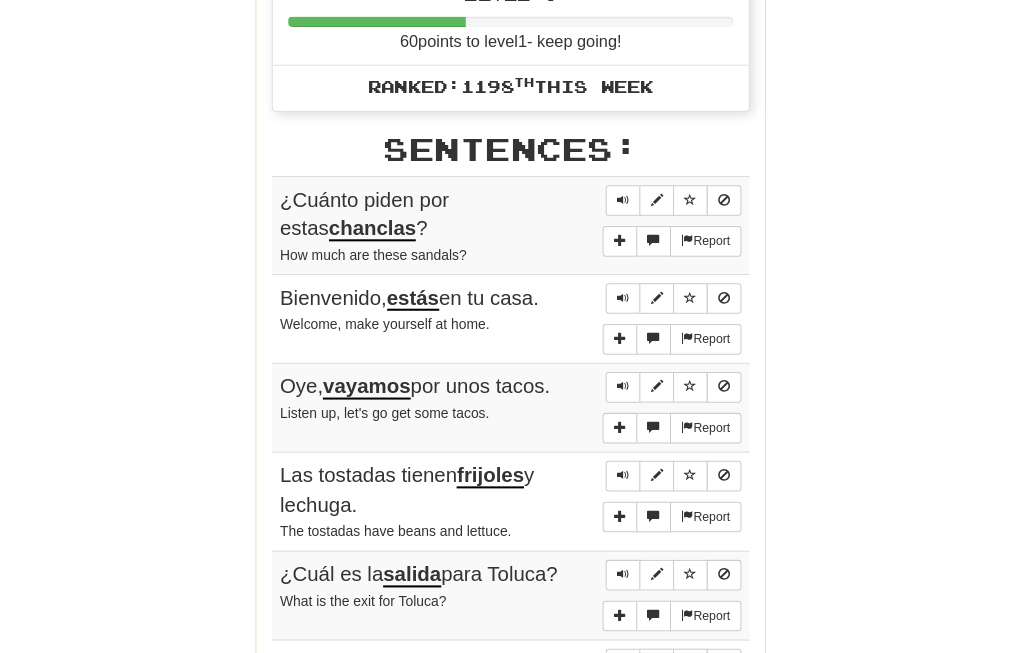 scroll, scrollTop: 1022, scrollLeft: 0, axis: vertical 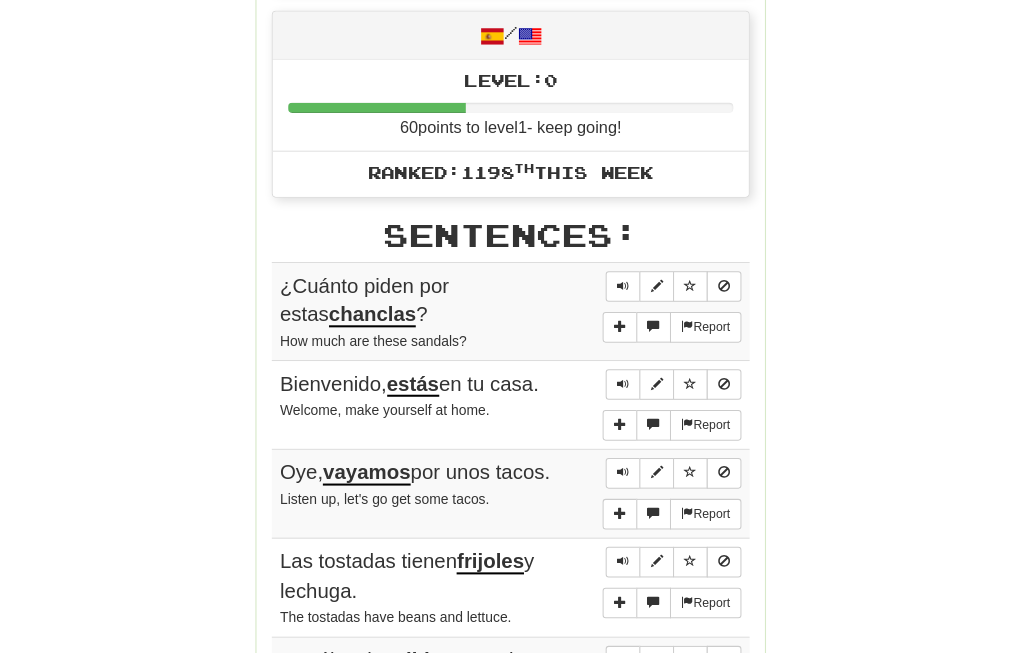 click at bounding box center (622, 464) 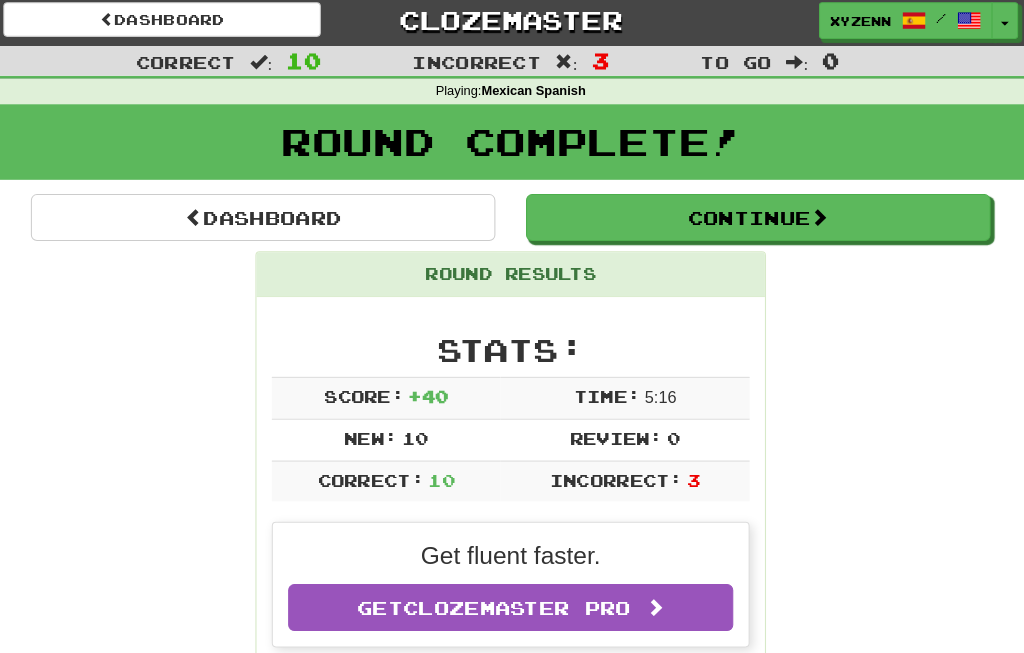 scroll, scrollTop: 0, scrollLeft: 0, axis: both 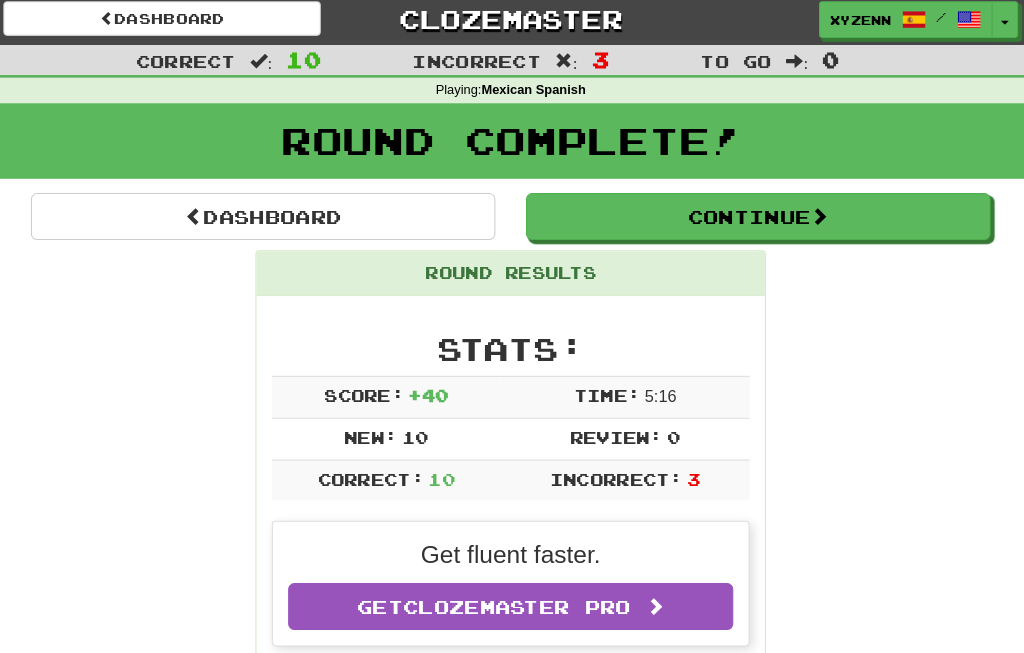 click on "Continue" at bounding box center (754, 219) 